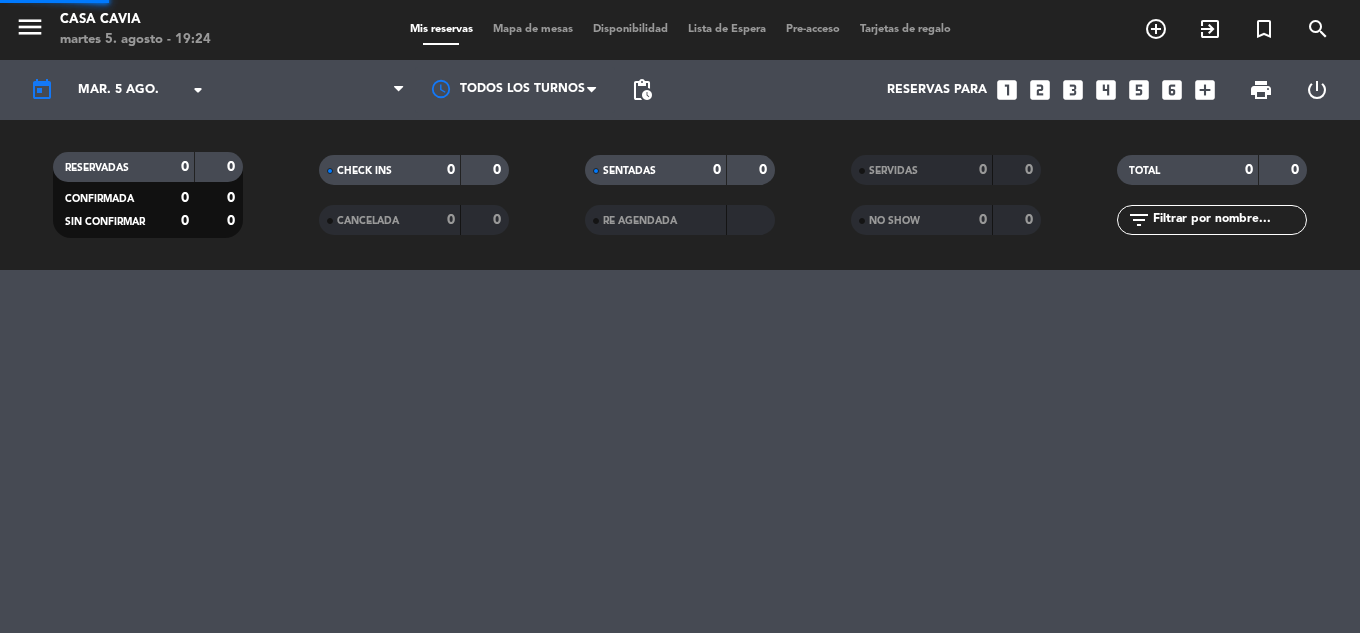 scroll, scrollTop: 0, scrollLeft: 0, axis: both 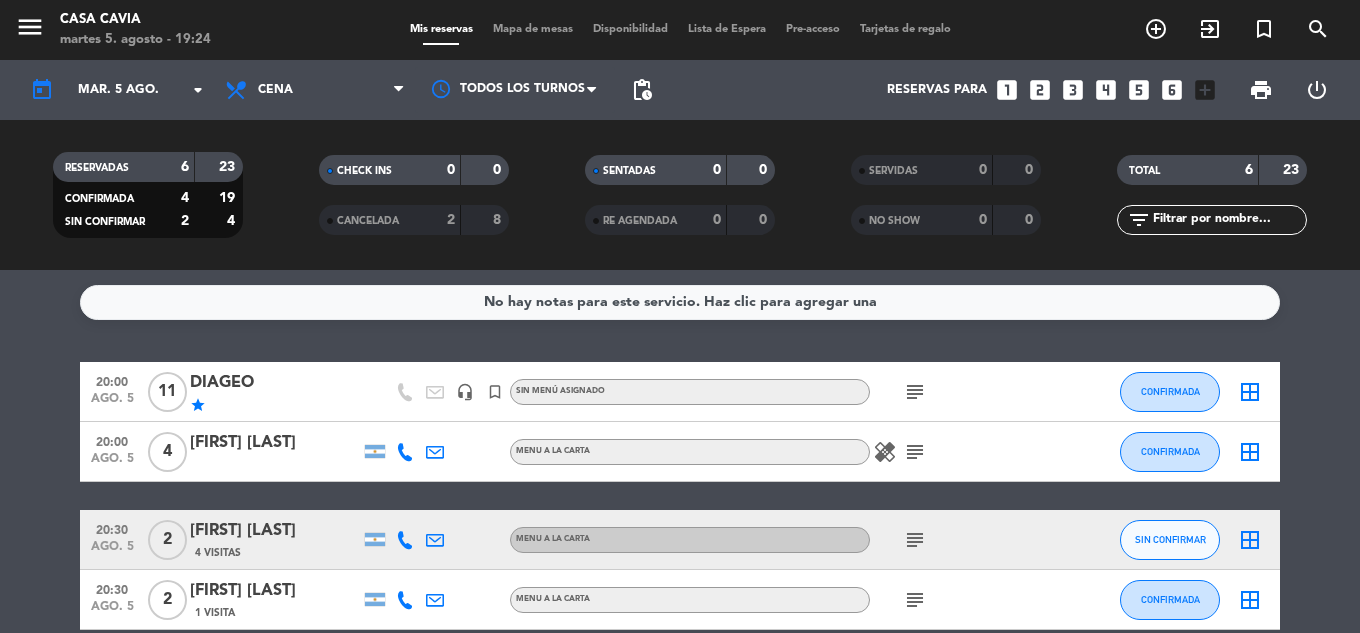 click on "subject" 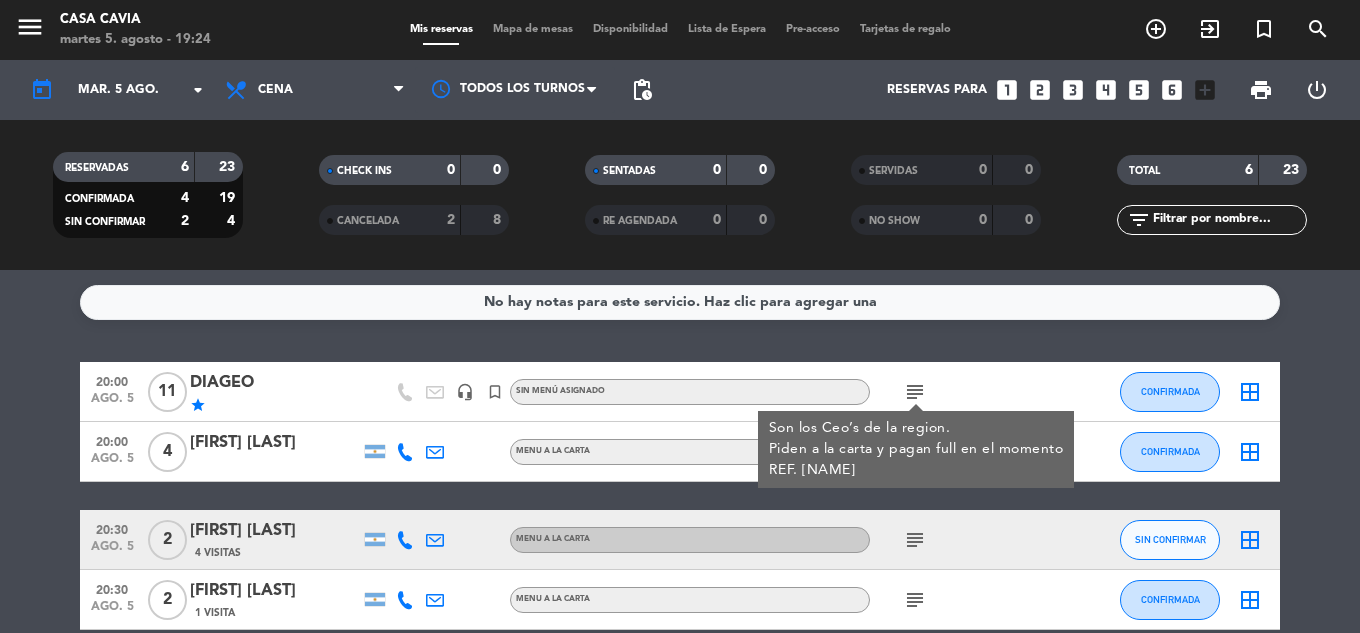 click on "subject  Son los Ceo’s de la region.
Piden a la carta y pagan full en el momento
REF. [NAME]" 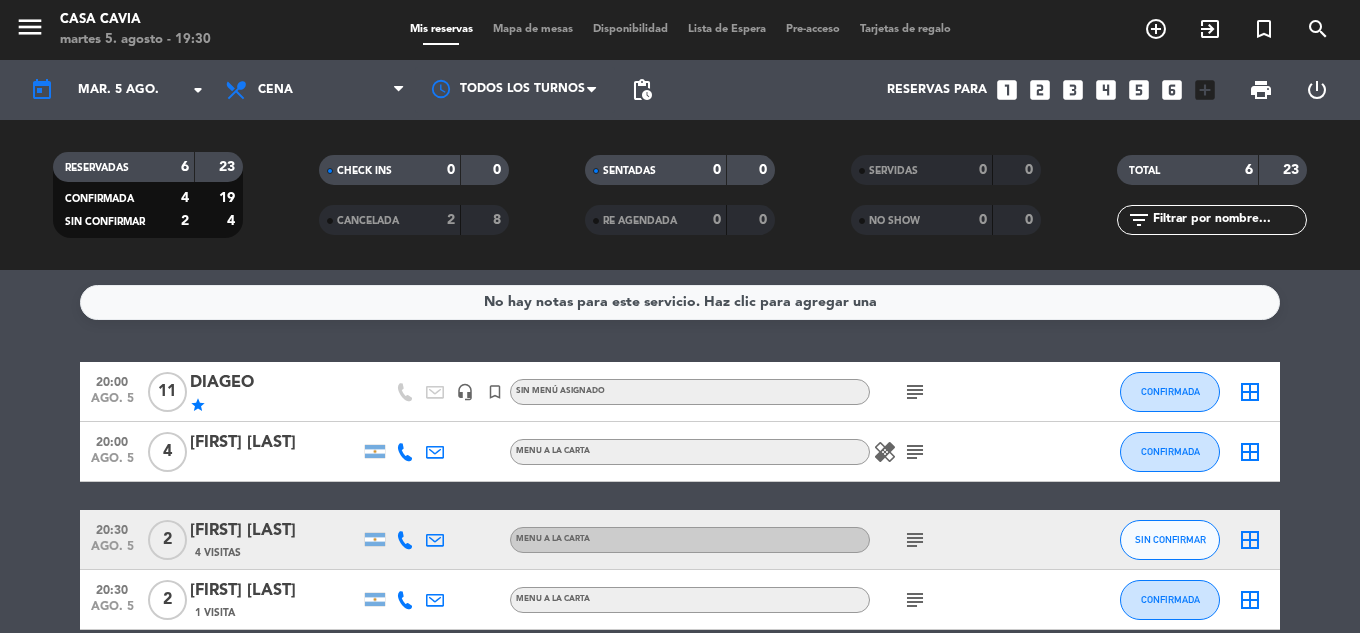 click on "subject" 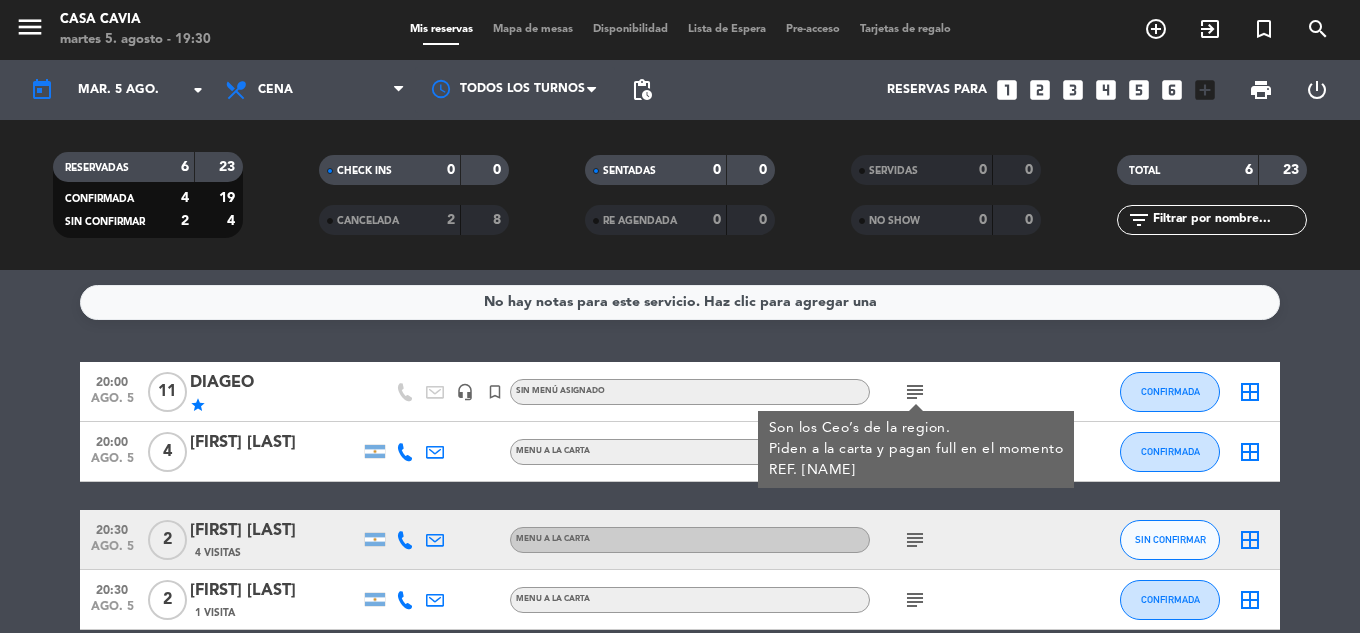 click on "Son los Ceo’s de la region.
Piden a la carta y pagan full en el momento
REF. [NAME]" at bounding box center (916, 449) 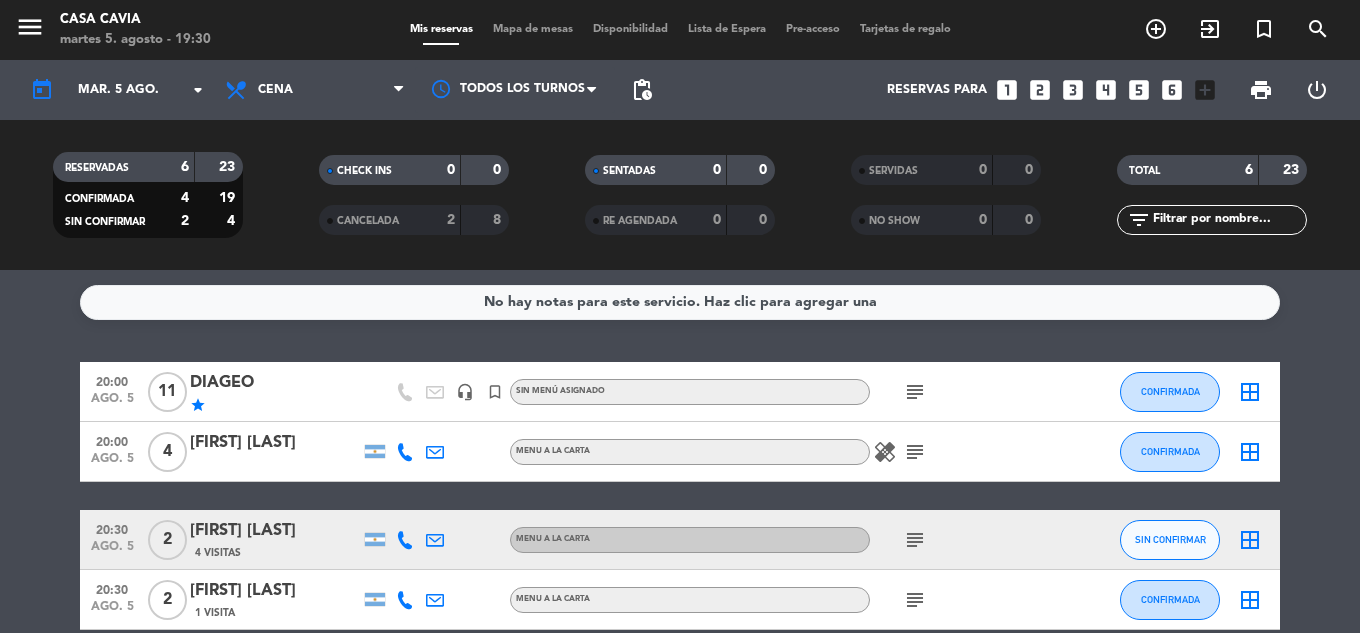 click on "subject" 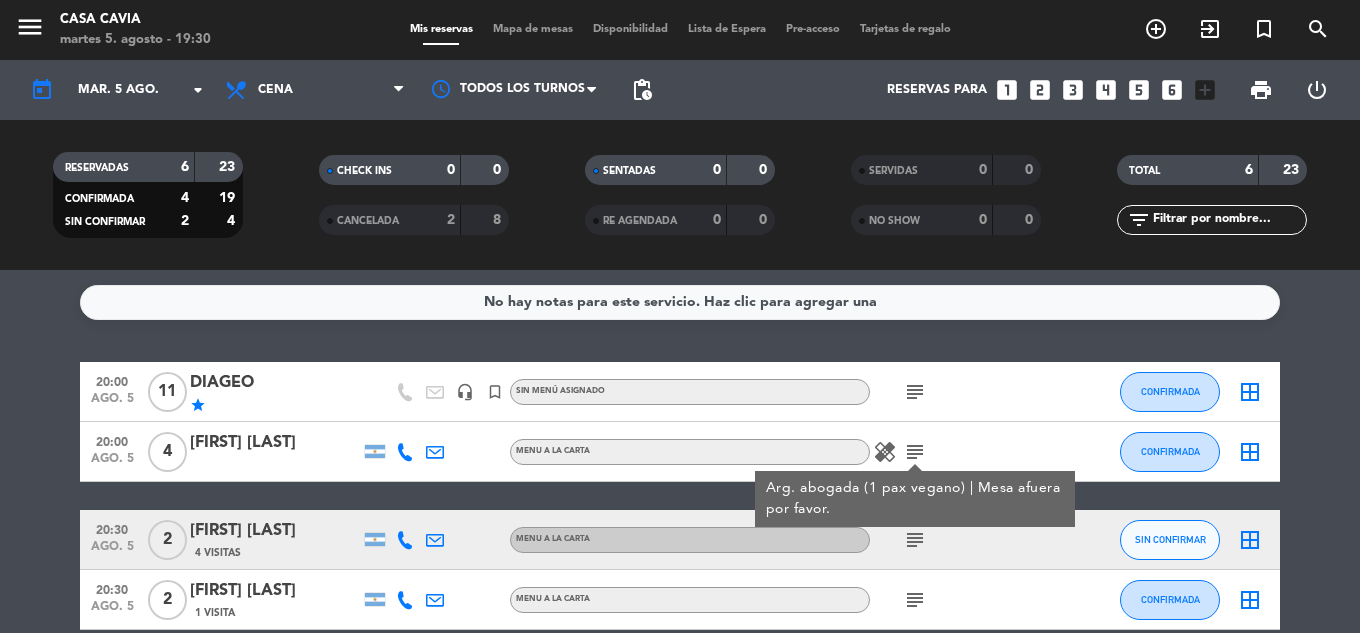 click on "healing" 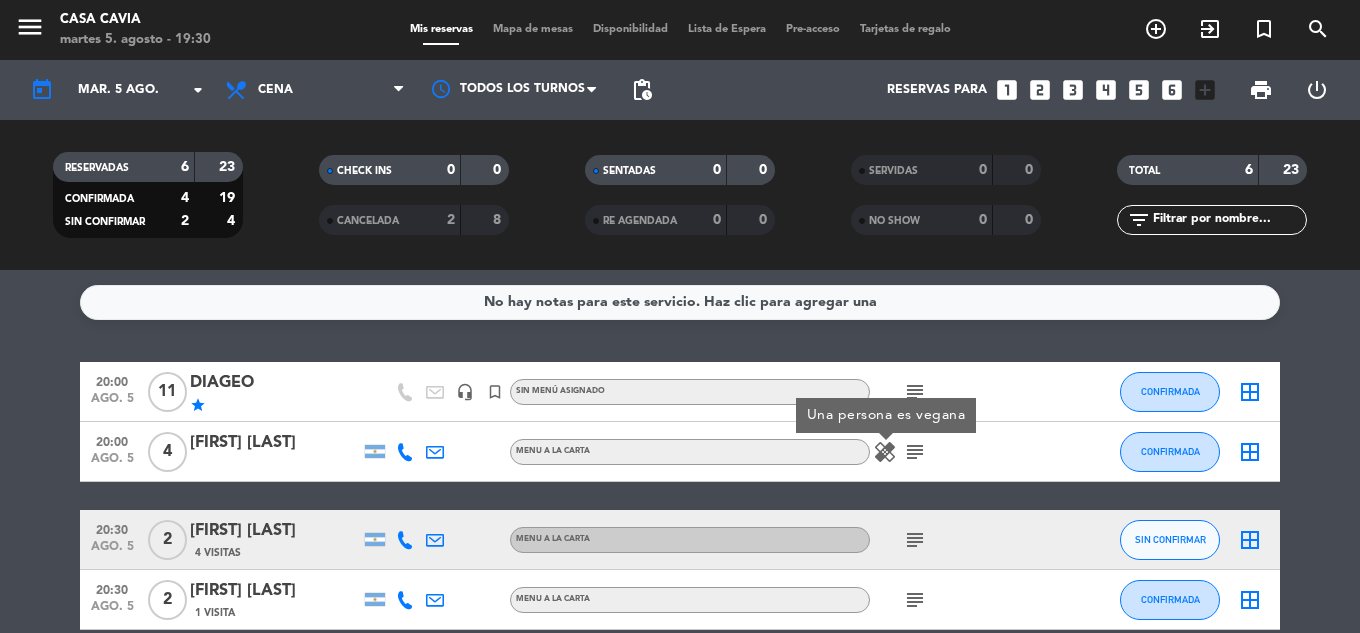 click on "healing  Una persona es vegana  subject" 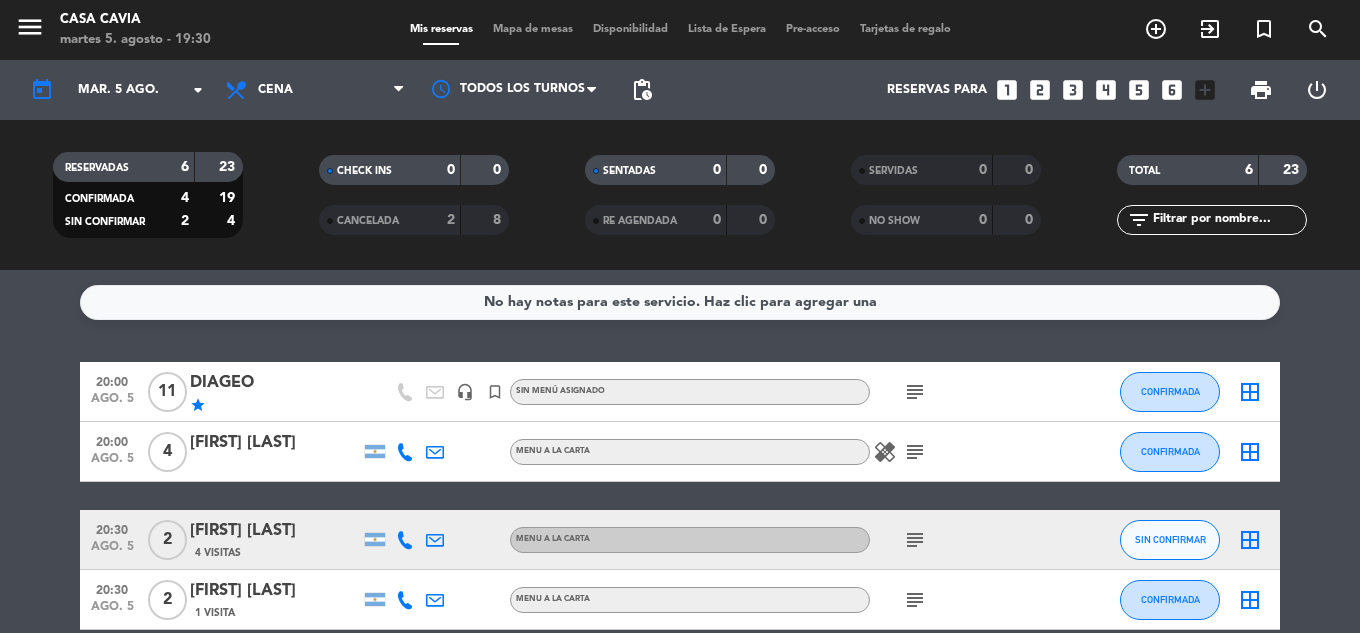 drag, startPoint x: 921, startPoint y: 449, endPoint x: 939, endPoint y: 432, distance: 24.758837 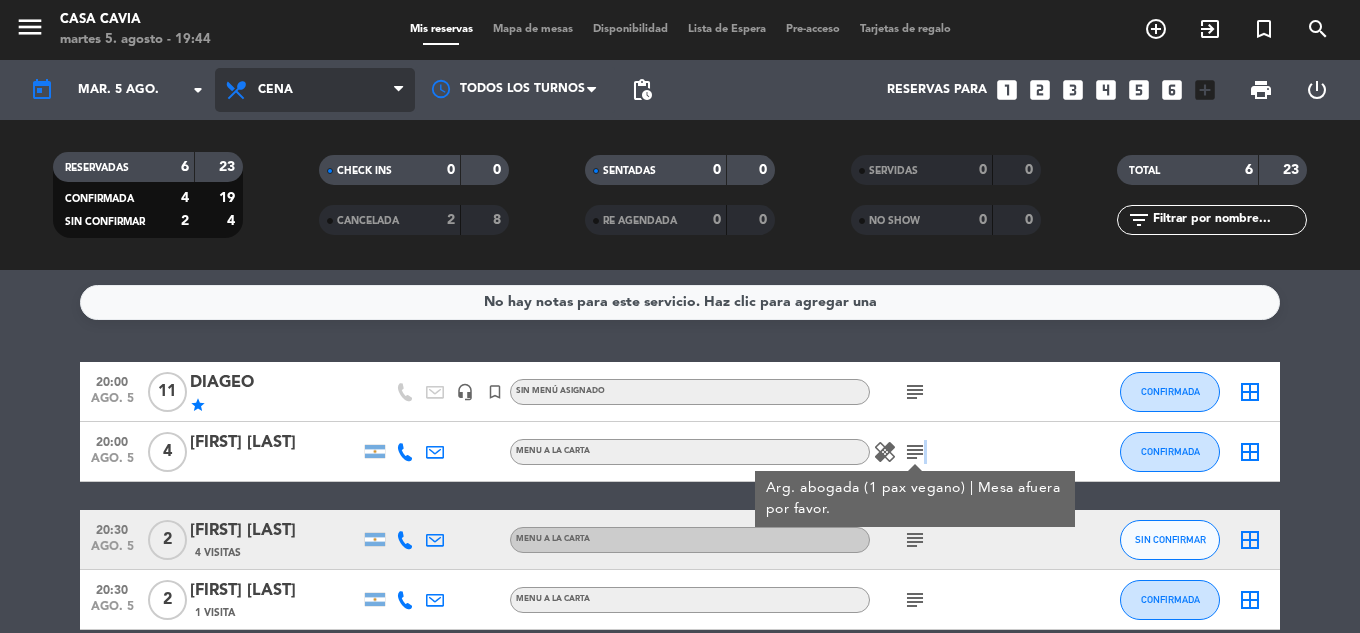 click on "Cena" at bounding box center [315, 90] 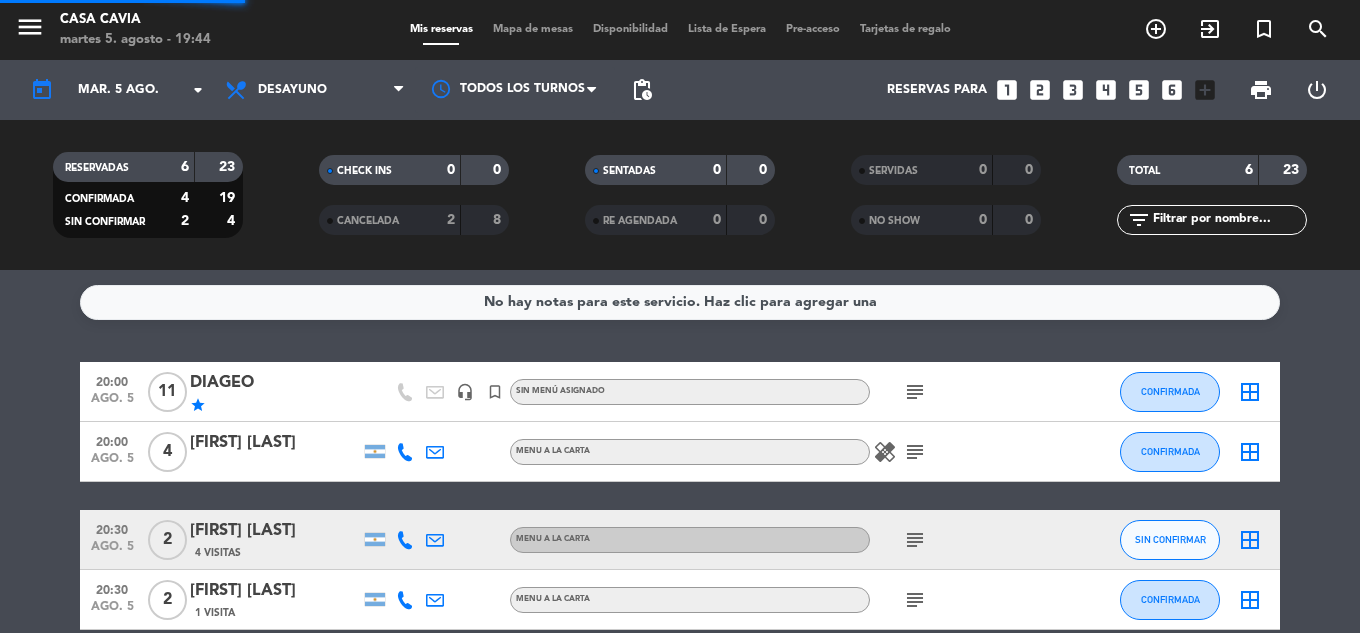 click on "menu  Casa Cavia   martes 5. agosto - 19:44   Mis reservas   Mapa de mesas   Disponibilidad   Lista de Espera   Pre-acceso   Tarjetas de regalo  add_circle_outline exit_to_app turned_in_not search today    mar. 5 ago. arrow_drop_down  Todos los servicios  Desayuno  Brunch  Almuerzo  Cena  Desayuno  Todos los servicios  Desayuno  Brunch  Almuerzo  Cena Todos los turnos pending_actions  Reservas para   looks_one   looks_two   looks_3   looks_4   looks_5   looks_6   add_box  print  power_settings_new   RESERVADAS   6   23   CONFIRMADA   4   19   SIN CONFIRMAR   2   4   CHECK INS   0   0   CANCELADA   2   8   SENTADAS   0   0   RE AGENDADA   0   0   SERVIDAS   0   0   NO SHOW   0   0   TOTAL   6   23  filter_list" 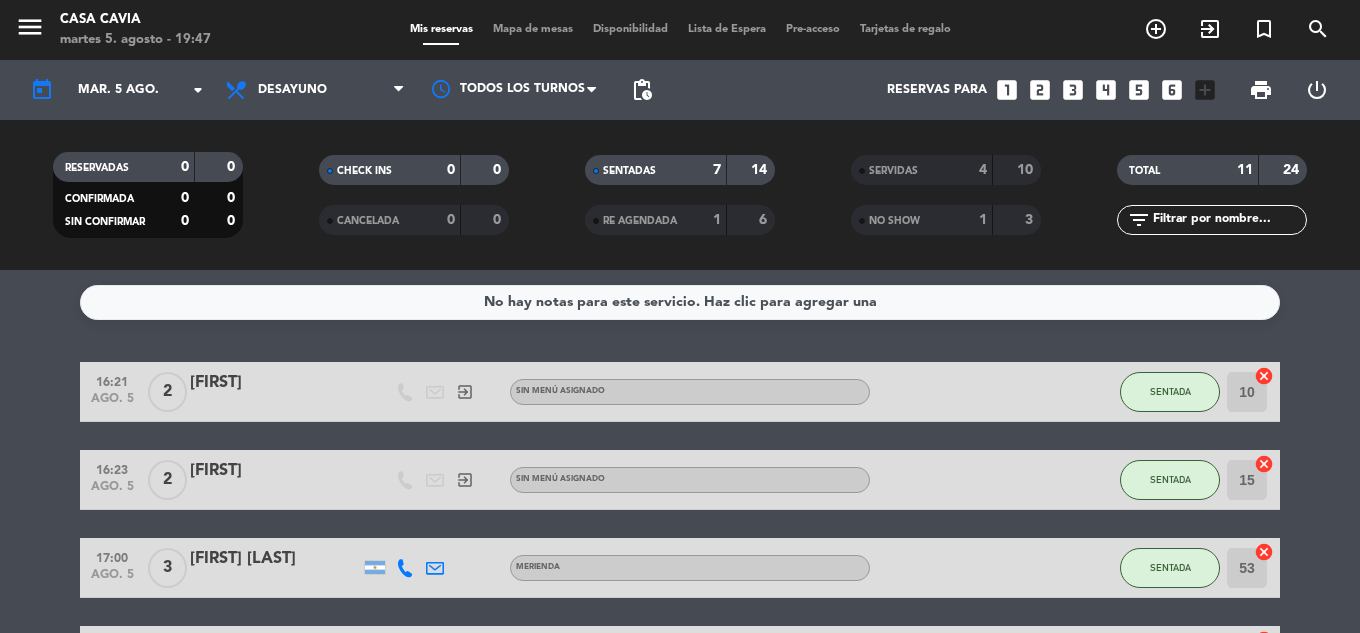 click on "Todos los servicios  Desayuno  Brunch  Almuerzo  Cena  Desayuno  Todos los servicios  Desayuno  Brunch  Almuerzo  Cena" 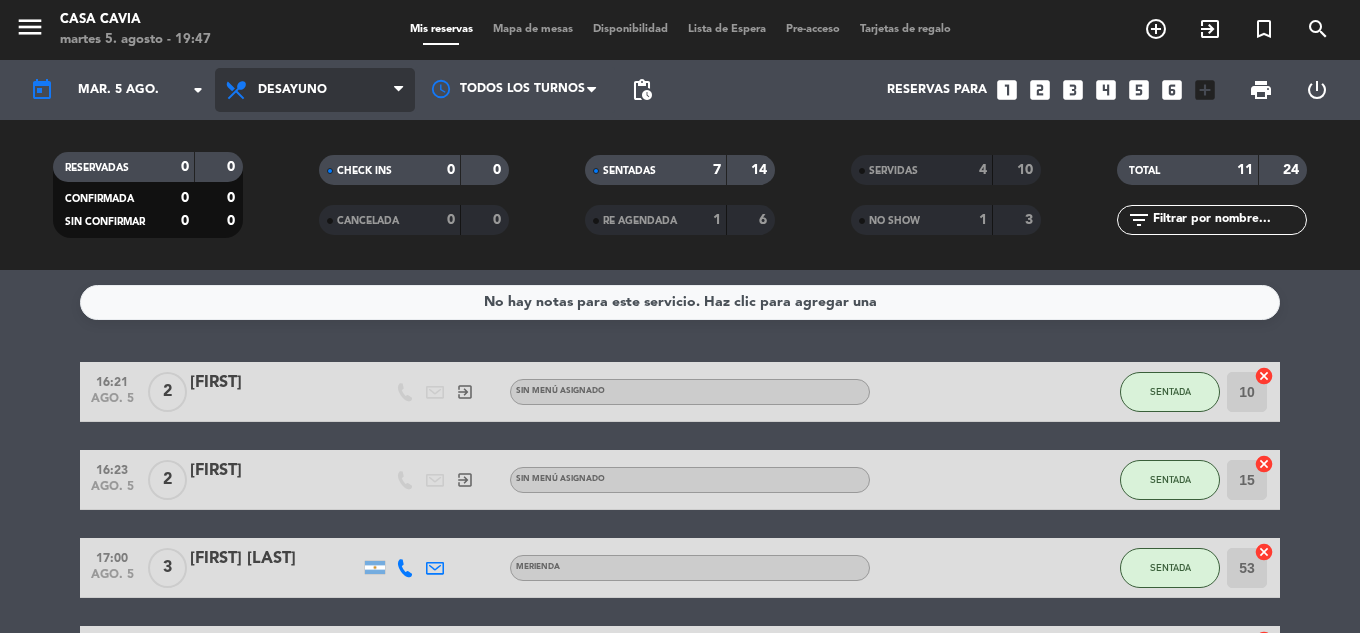 click on "Desayuno" at bounding box center [315, 90] 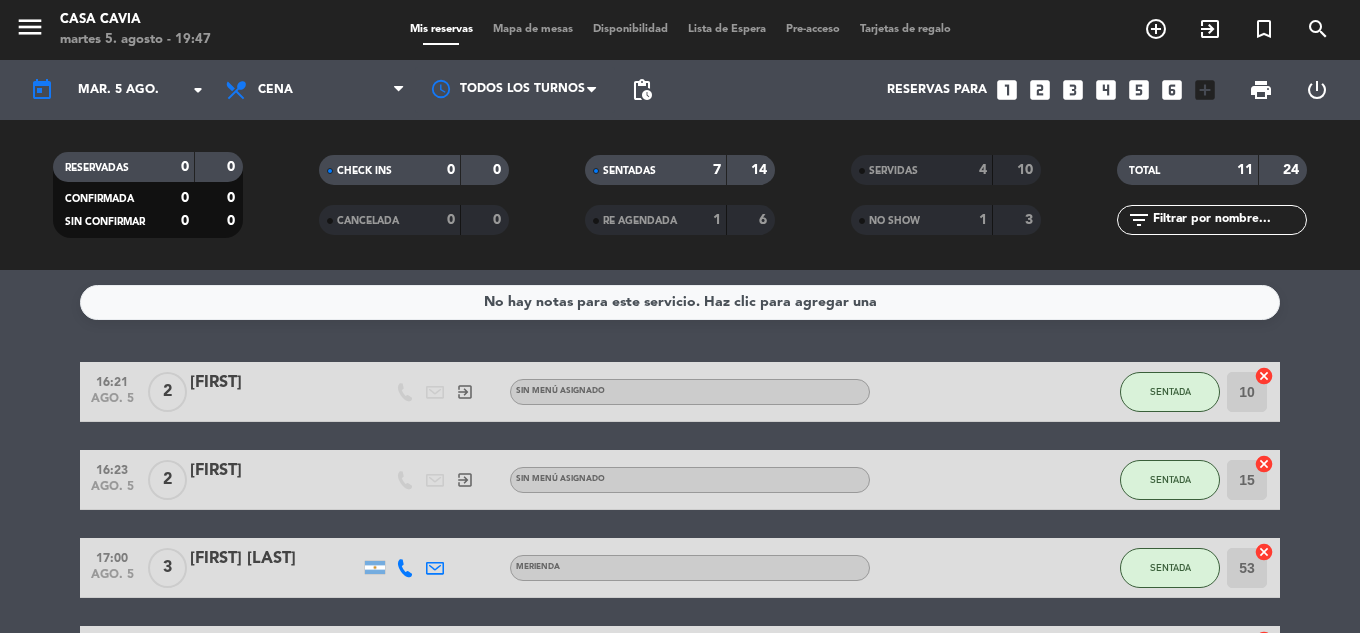 drag, startPoint x: 311, startPoint y: 314, endPoint x: 386, endPoint y: 324, distance: 75.66373 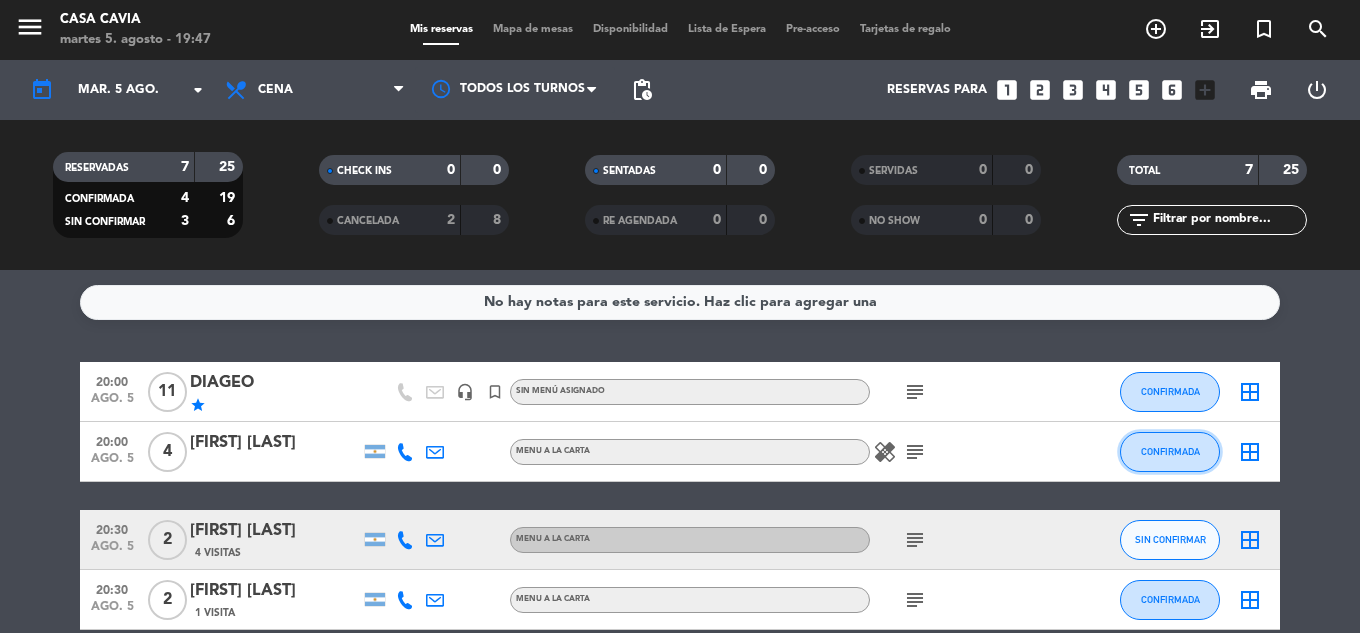 click on "CONFIRMADA" 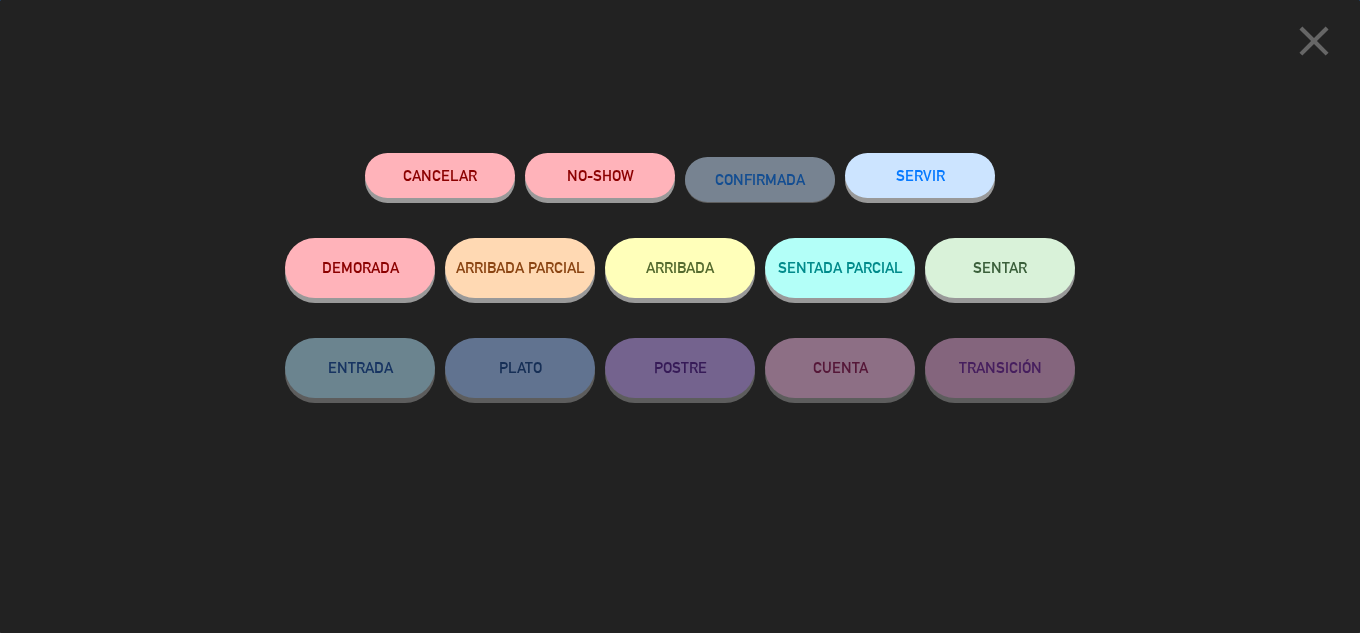 click on "SENTAR" 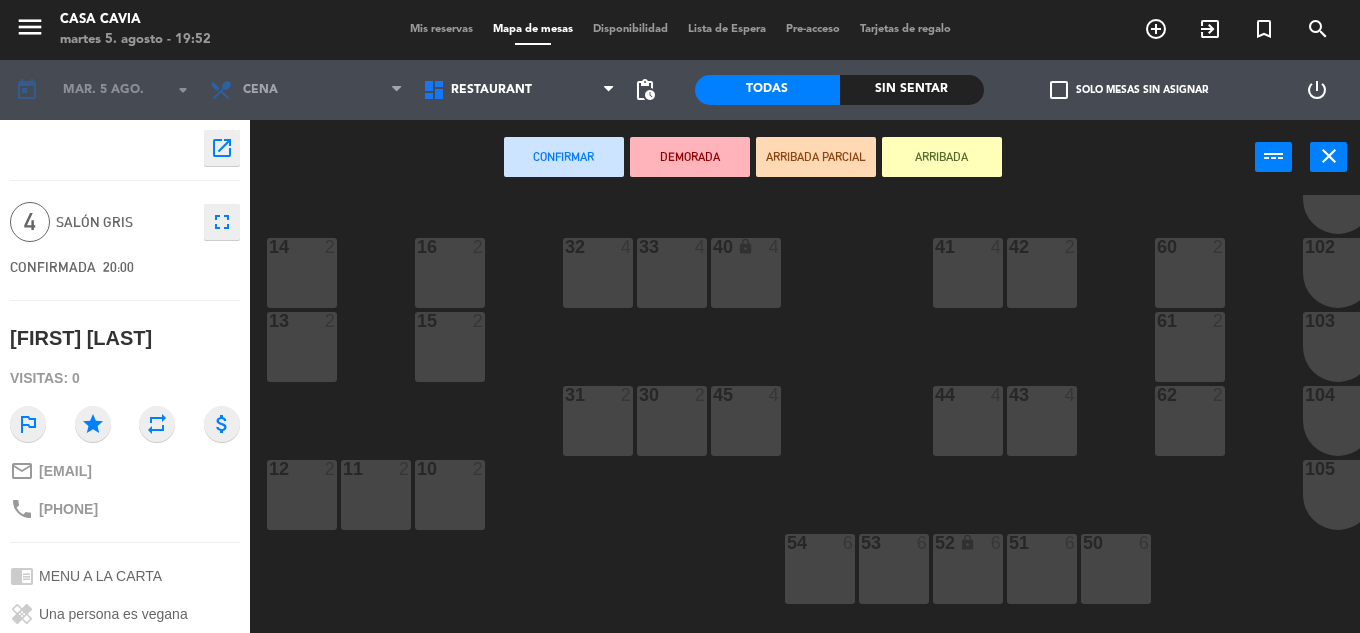 scroll, scrollTop: 300, scrollLeft: 0, axis: vertical 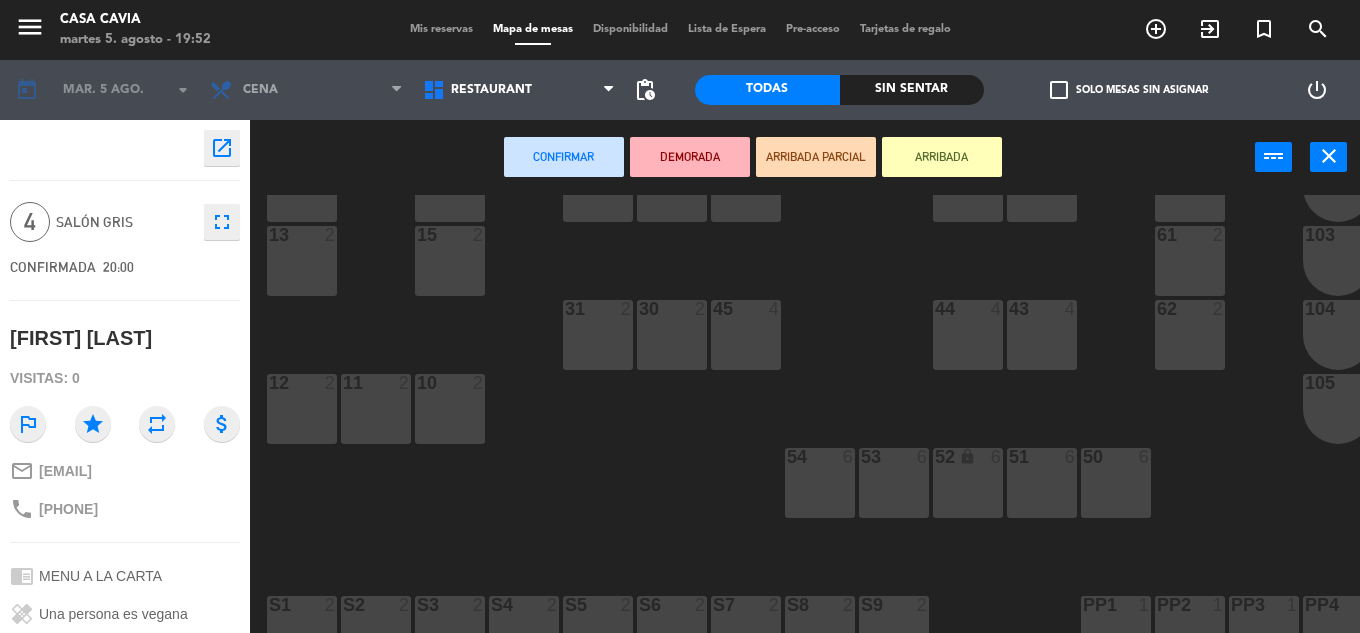 click on "43  4" at bounding box center [1042, 335] 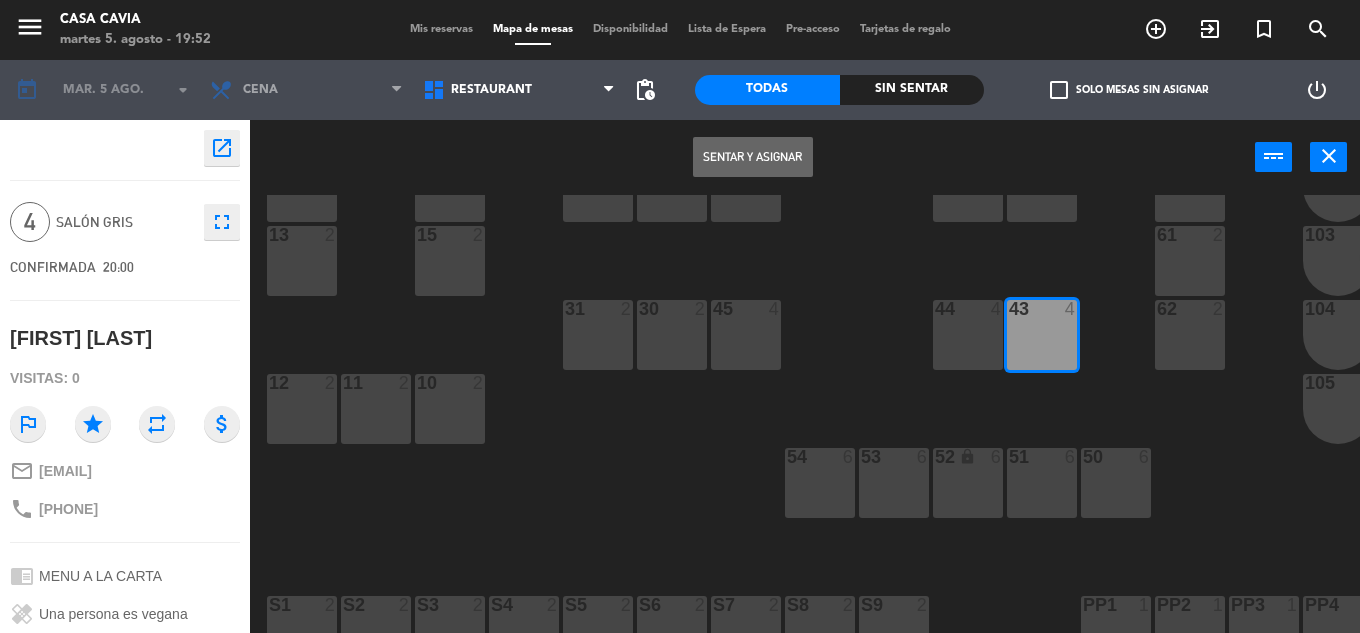 click on "Sentar y Asignar" at bounding box center [753, 157] 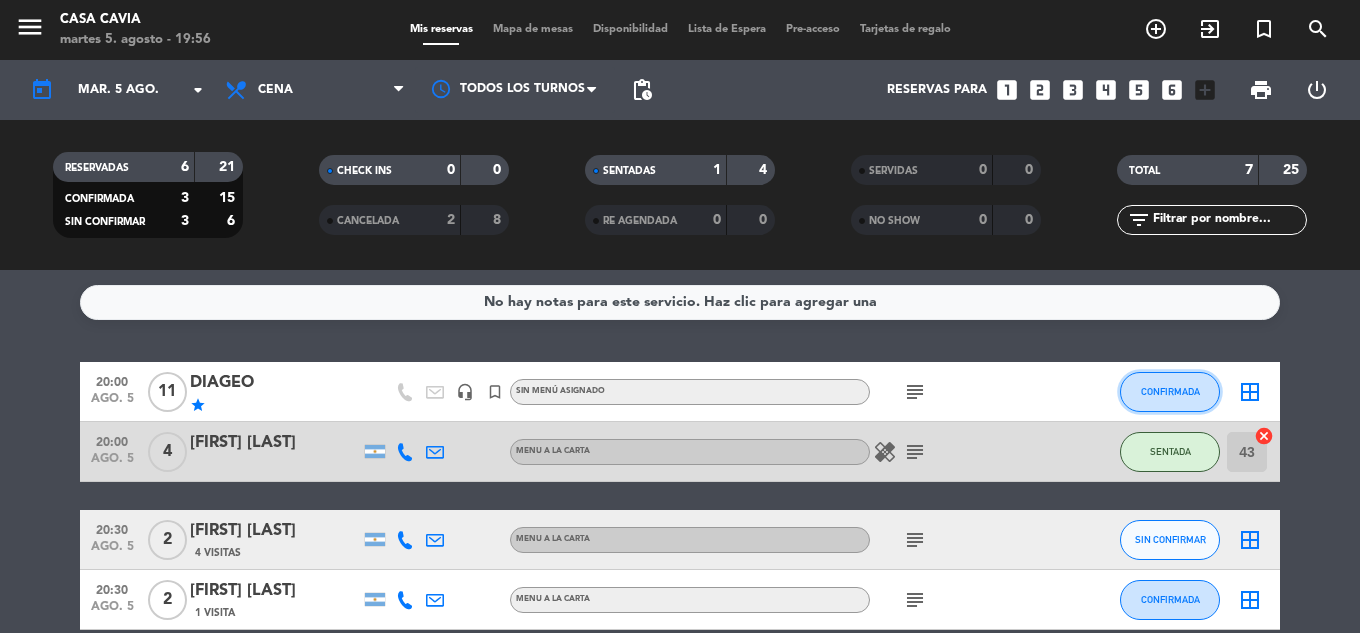 click on "CONFIRMADA" 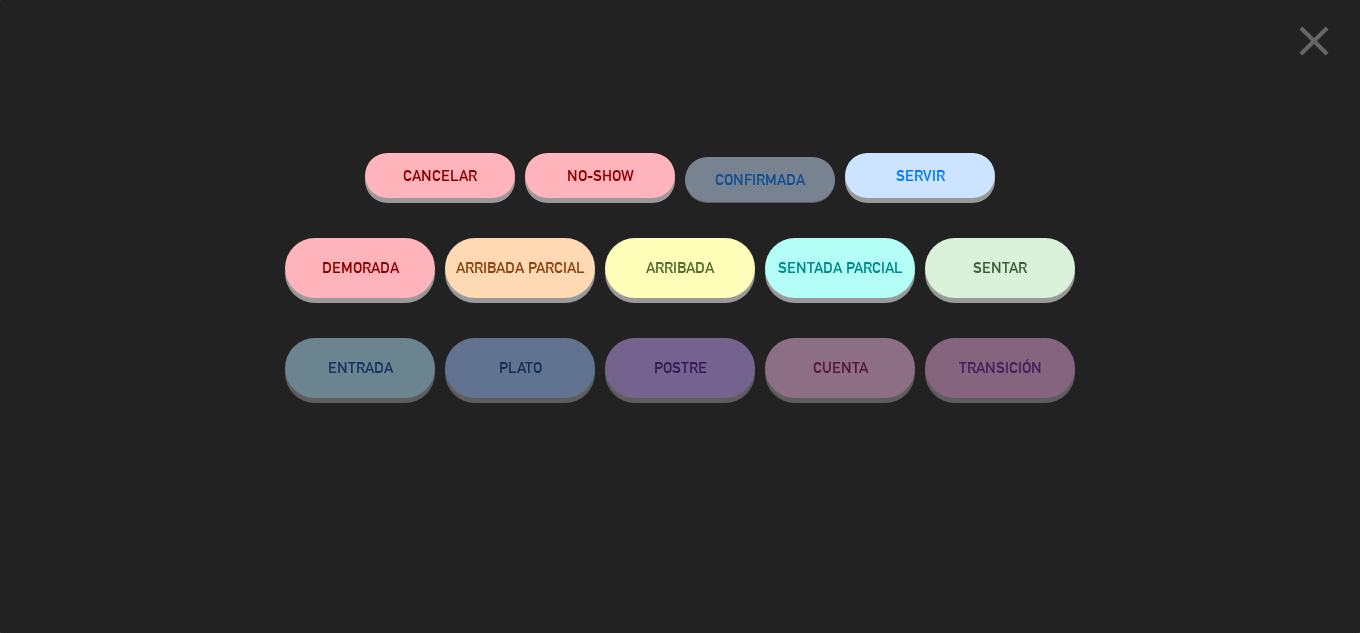 click on "SENTAR" 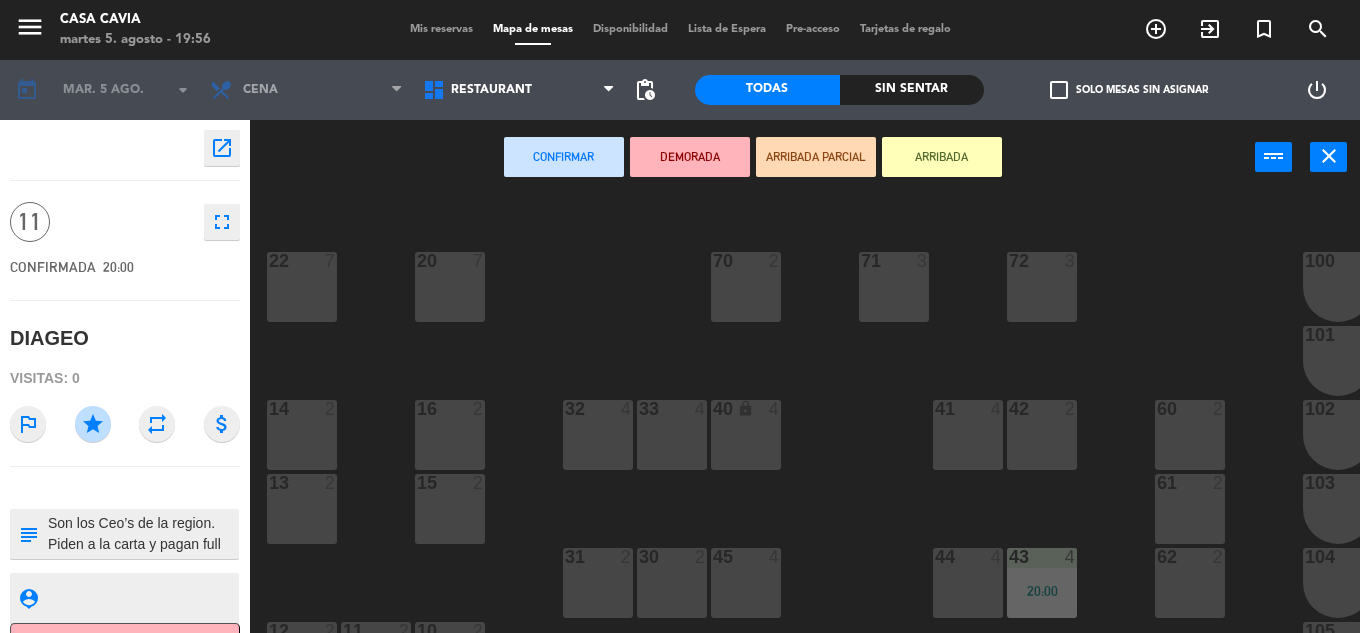 scroll, scrollTop: 100, scrollLeft: 0, axis: vertical 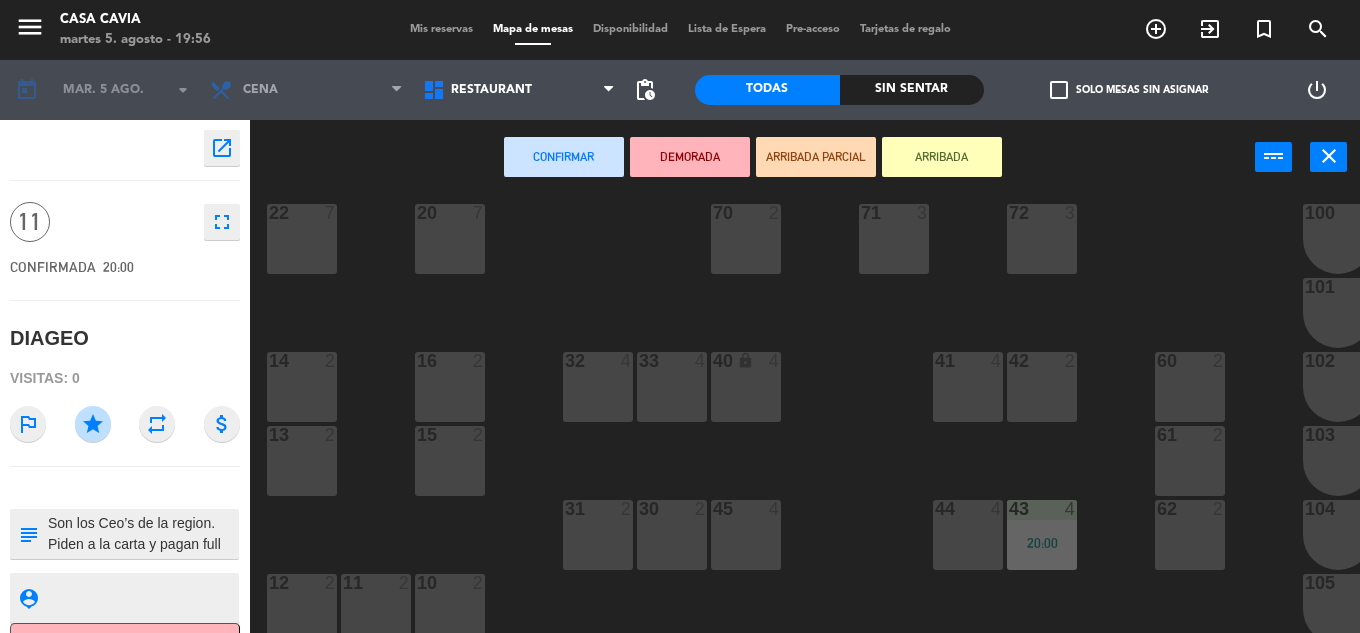 click on "7" at bounding box center [335, 213] 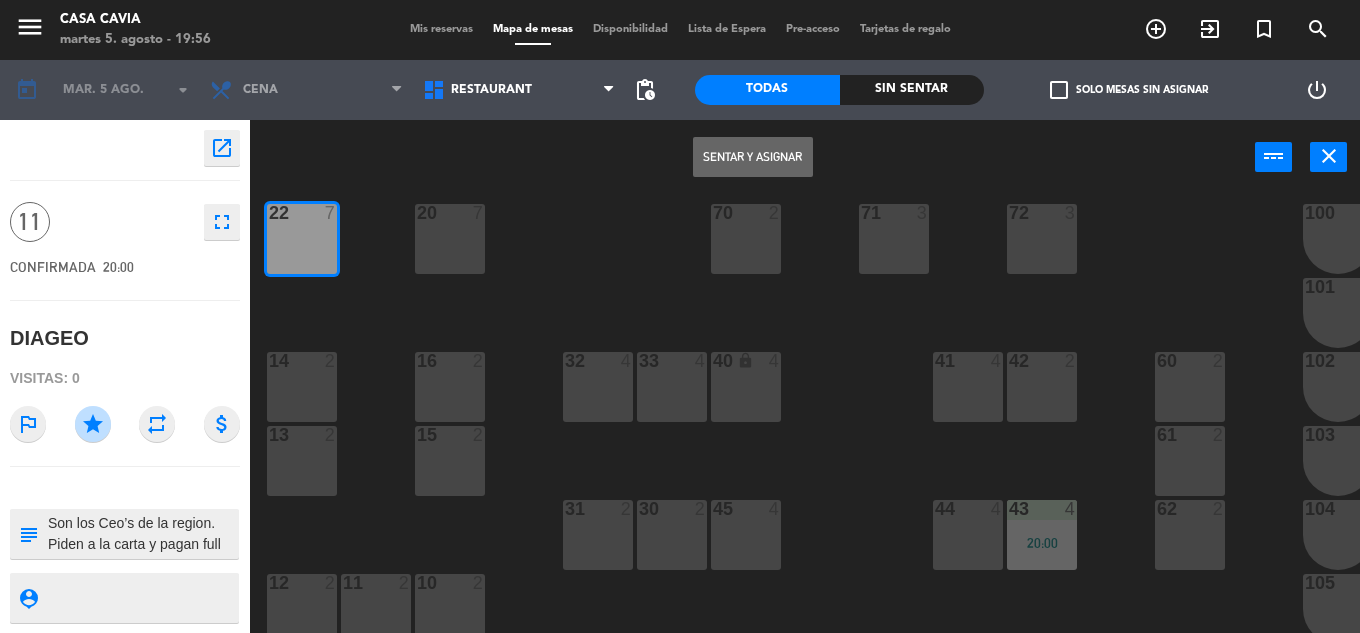 click on "Sentar y Asignar" at bounding box center [753, 157] 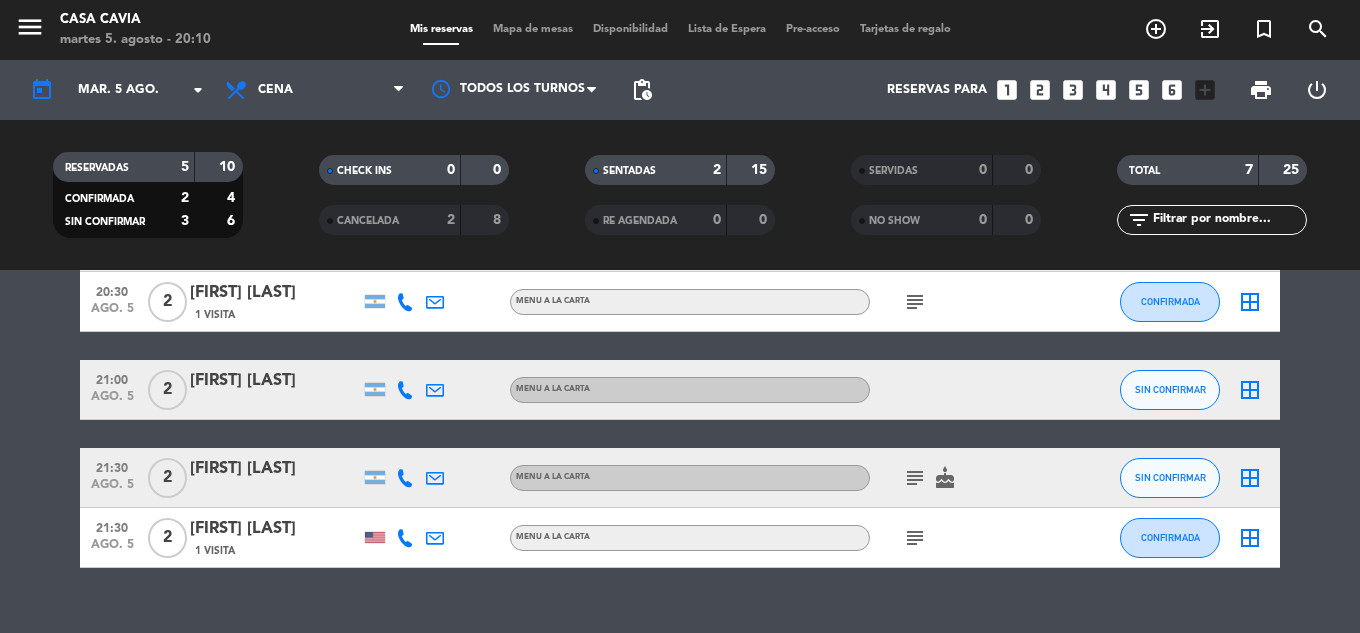 scroll, scrollTop: 333, scrollLeft: 0, axis: vertical 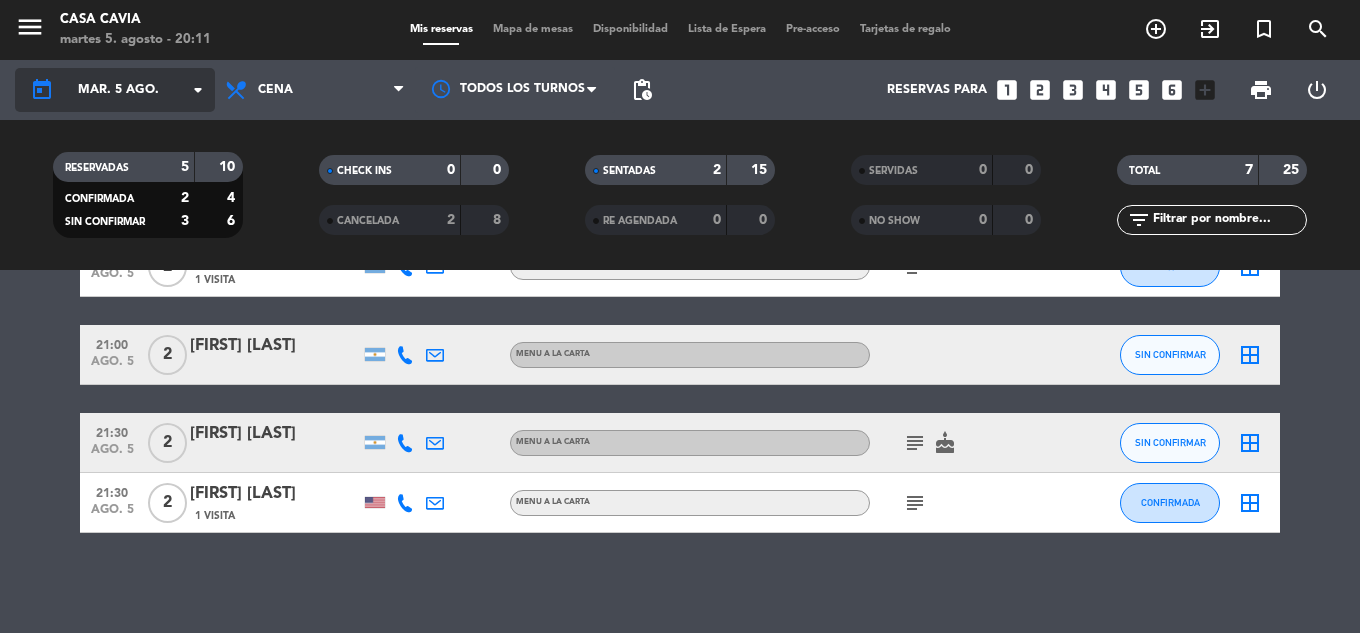 click on "mar. 5 ago." 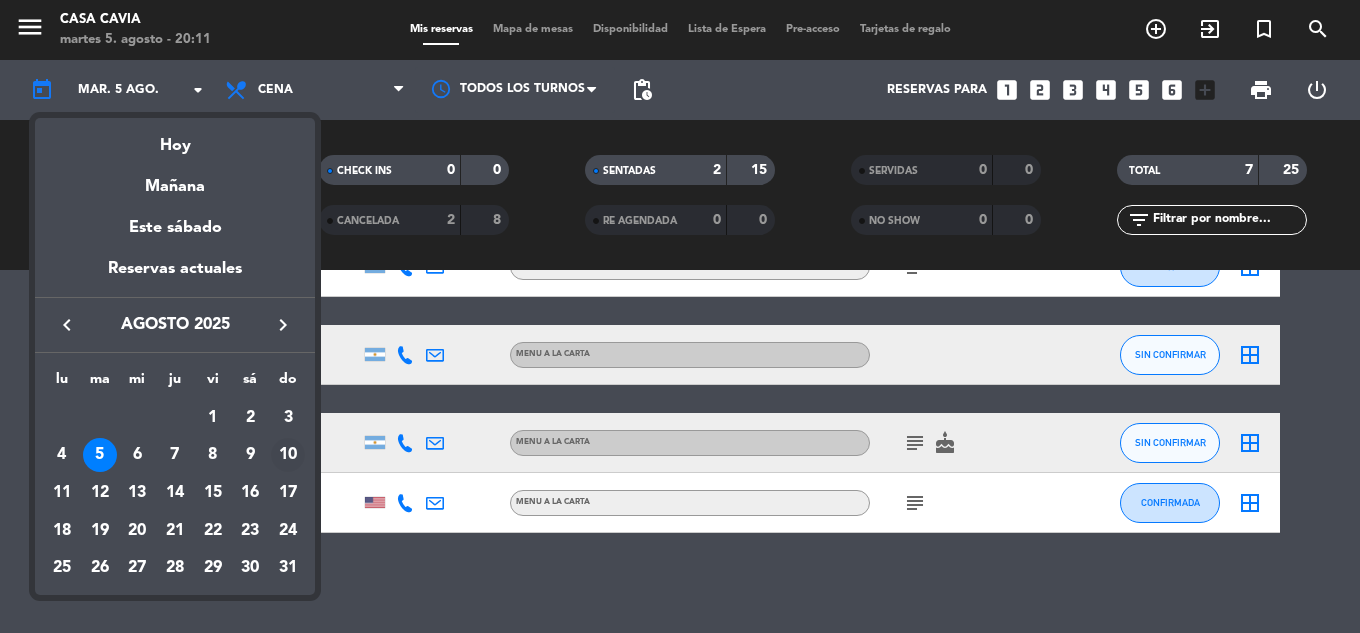 click on "10" at bounding box center [288, 455] 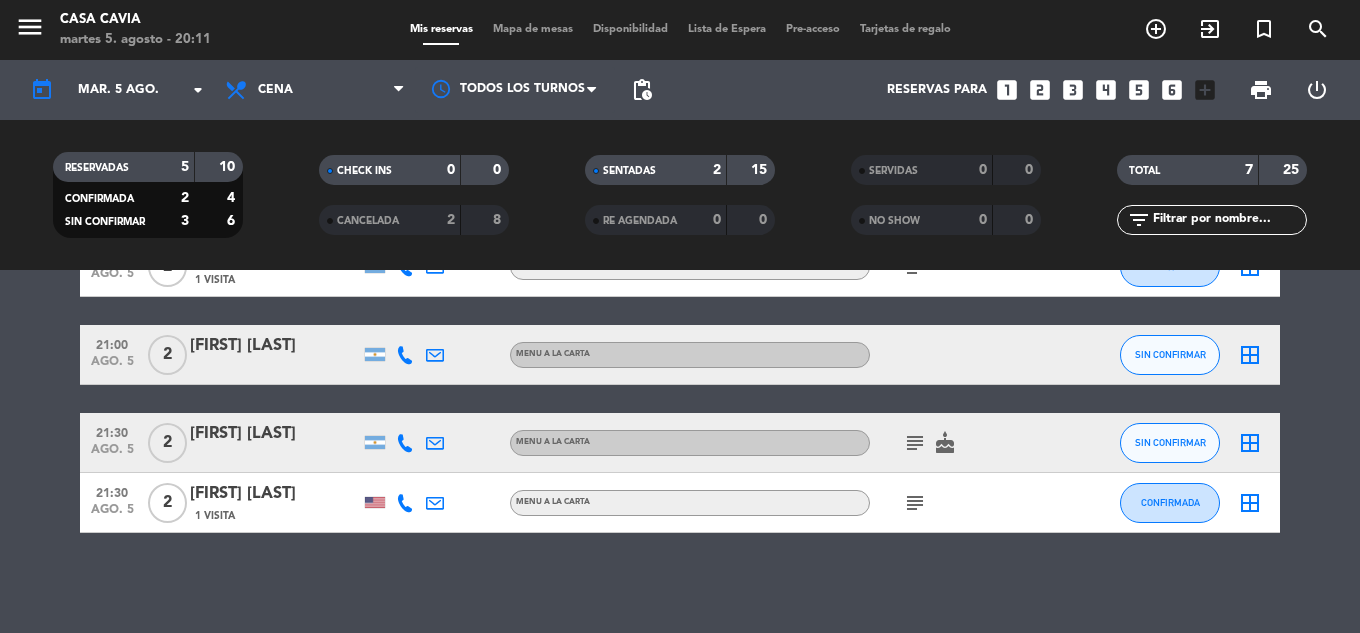 type on "dom. 10 ago." 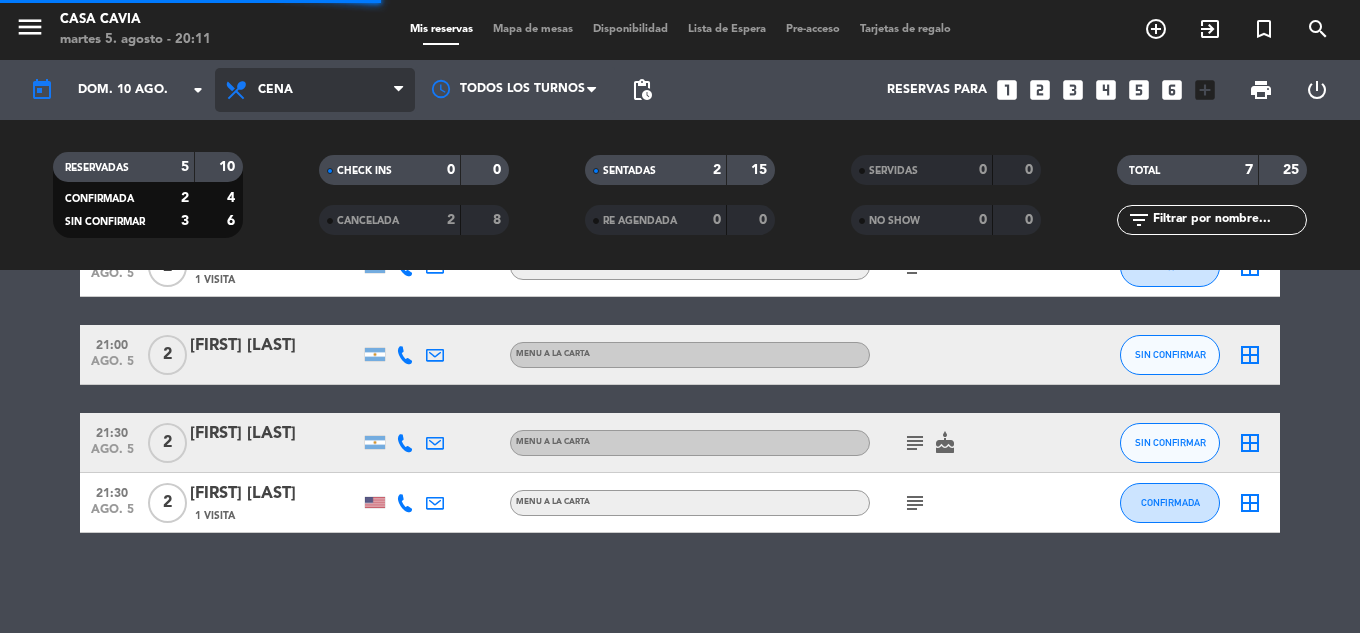 click on "Cena" at bounding box center (315, 90) 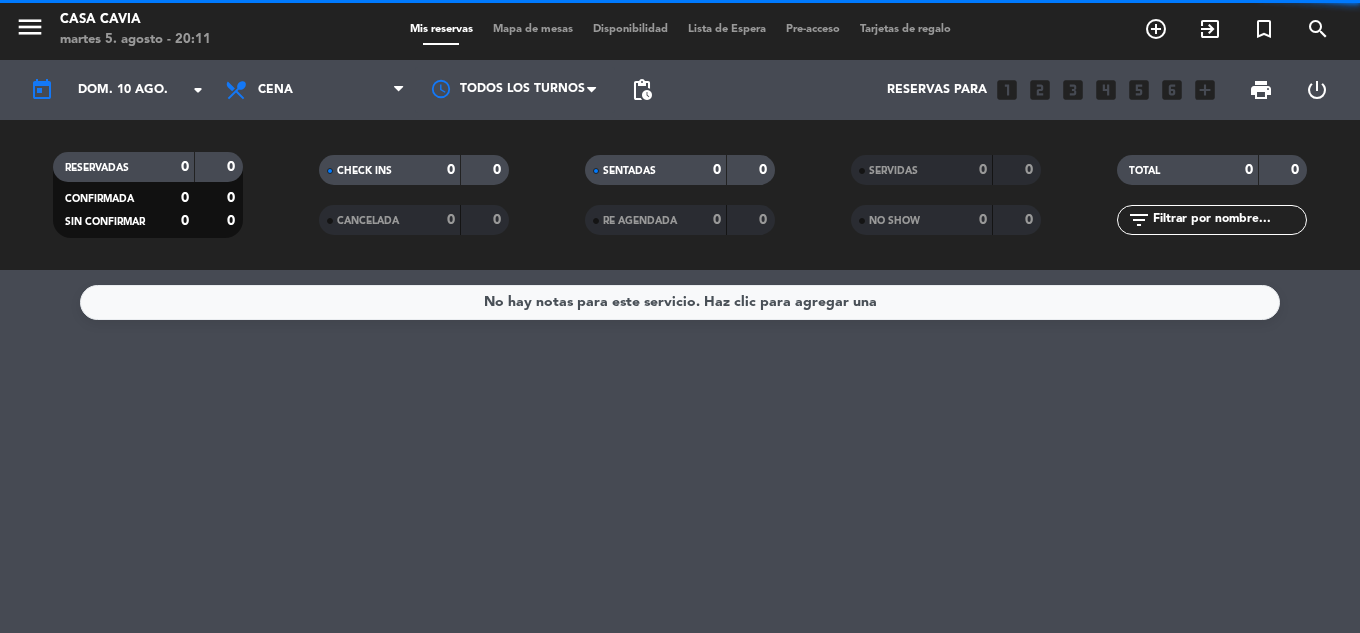 scroll, scrollTop: 0, scrollLeft: 0, axis: both 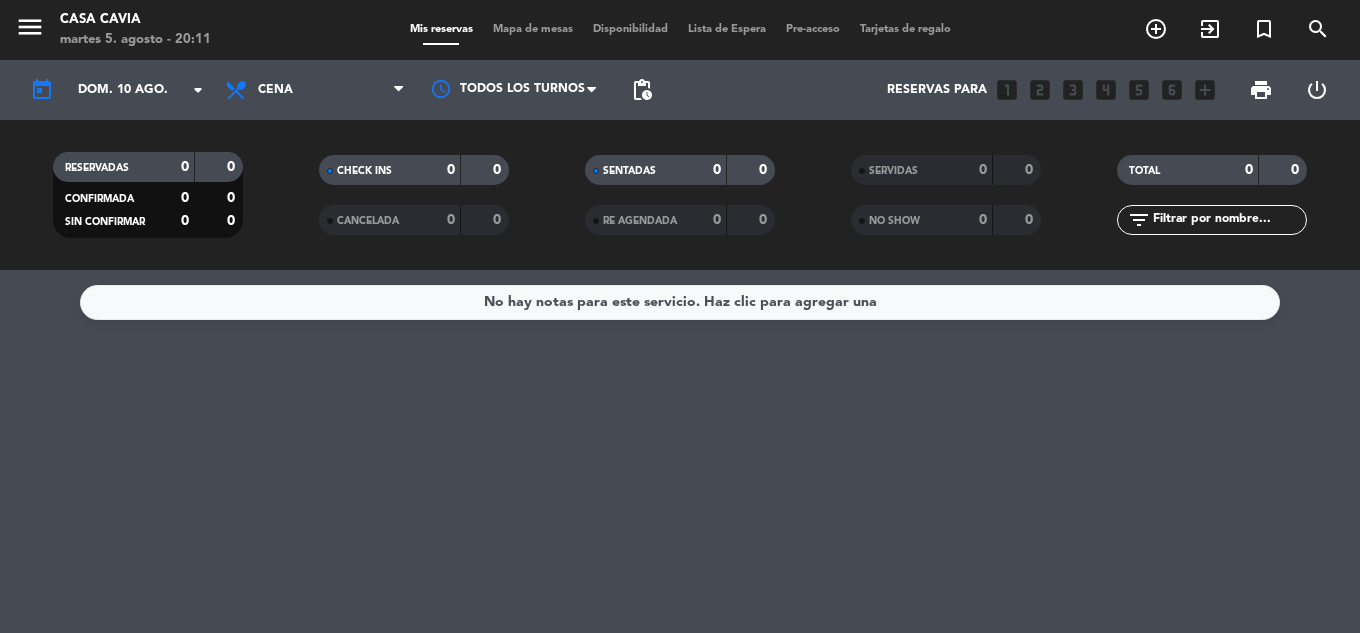 click on "Cena" at bounding box center (315, 90) 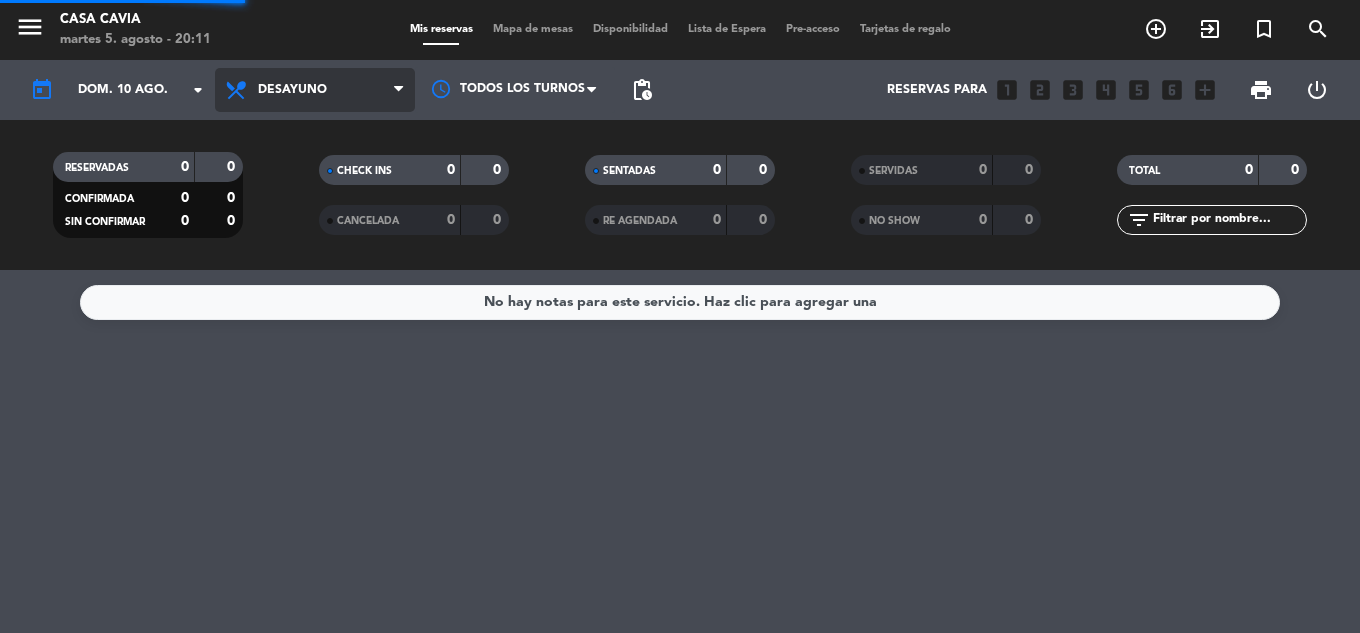 click on "menu  Casa Cavia   martes 5. agosto - 20:11   Mis reservas   Mapa de mesas   Disponibilidad   Lista de Espera   Pre-acceso   Tarjetas de regalo  add_circle_outline exit_to_app turned_in_not search today    dom. 10 ago. arrow_drop_down  Todos los servicios  Desayuno  Brunch  Almuerzo  Cena  Desayuno  Todos los servicios  Desayuno  Brunch  Almuerzo  Cena Todos los turnos pending_actions  Reservas para   looks_one   looks_two   looks_3   looks_4   looks_5   looks_6   add_box  print  power_settings_new   RESERVADAS   0   0   CONFIRMADA   0   0   SIN CONFIRMAR   0   0   CHECK INS   0   0   CANCELADA   0   0   SENTADAS   0   0   RE AGENDADA   0   0   SERVIDAS   0   0   NO SHOW   0   0   TOTAL   0   0  filter_list" 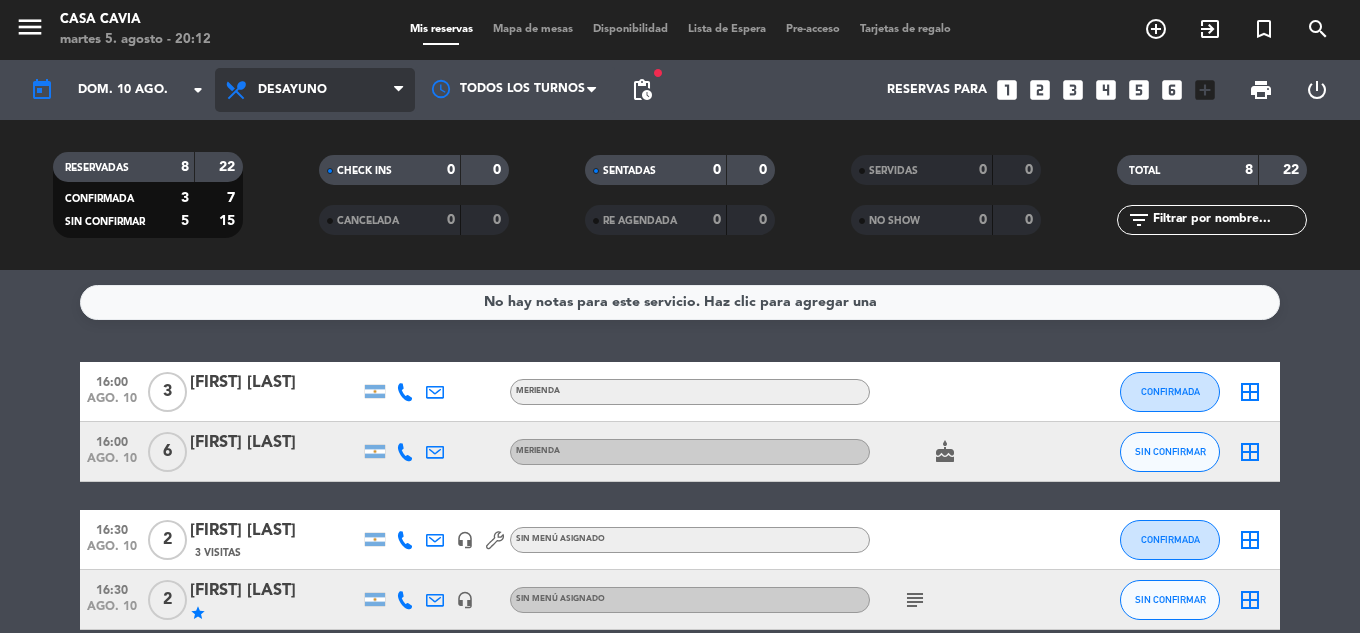 click on "Desayuno" at bounding box center [315, 90] 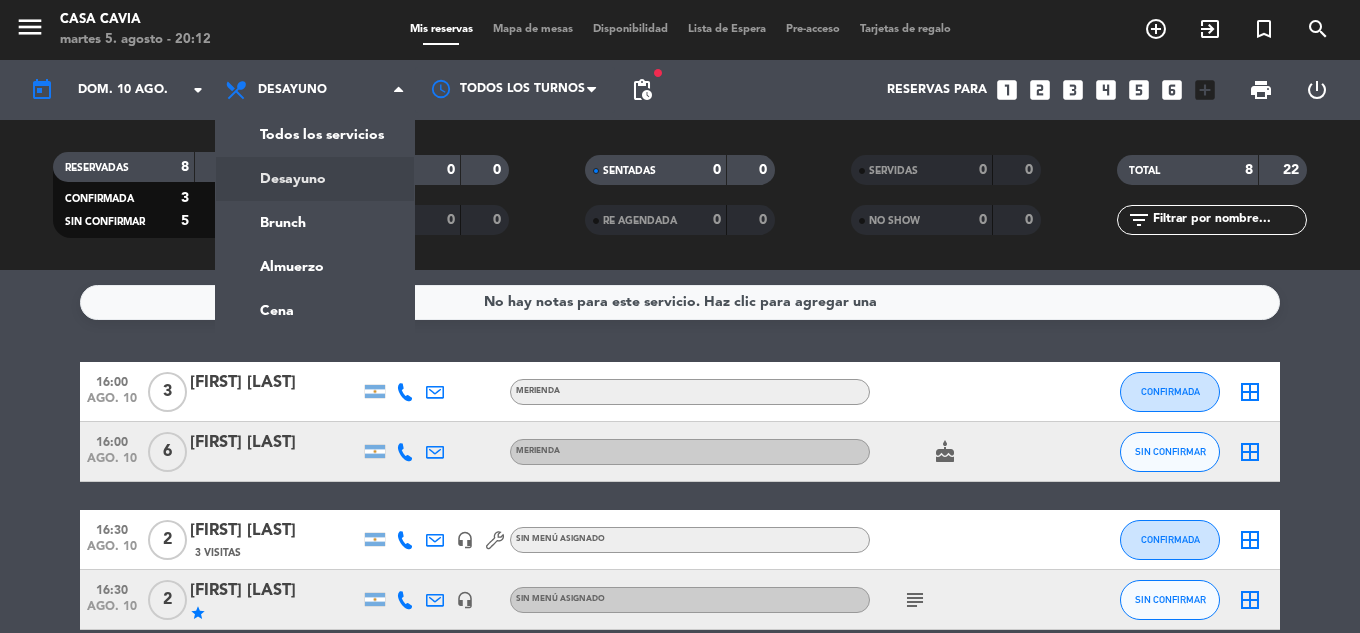 click on "menu  Casa Cavia   martes 5. agosto - 20:12   Mis reservas   Mapa de mesas   Disponibilidad   Lista de Espera   Pre-acceso   Tarjetas de regalo  add_circle_outline exit_to_app turned_in_not search today    dom. 10 ago. arrow_drop_down  Todos los servicios  Desayuno  Brunch  Almuerzo  Cena  Desayuno  Todos los servicios  Desayuno  Brunch  Almuerzo  Cena Todos los turnos fiber_manual_record pending_actions  Reservas para   looks_one   looks_two   looks_3   looks_4   looks_5   looks_6   add_box  print  power_settings_new   RESERVADAS   8   22   CONFIRMADA   3   7   SIN CONFIRMAR   5   15   CHECK INS   0   0   CANCELADA   0   0   SENTADAS   0   0   RE AGENDADA   0   0   SERVIDAS   0   0   NO SHOW   0   0   TOTAL   8   22  filter_list" 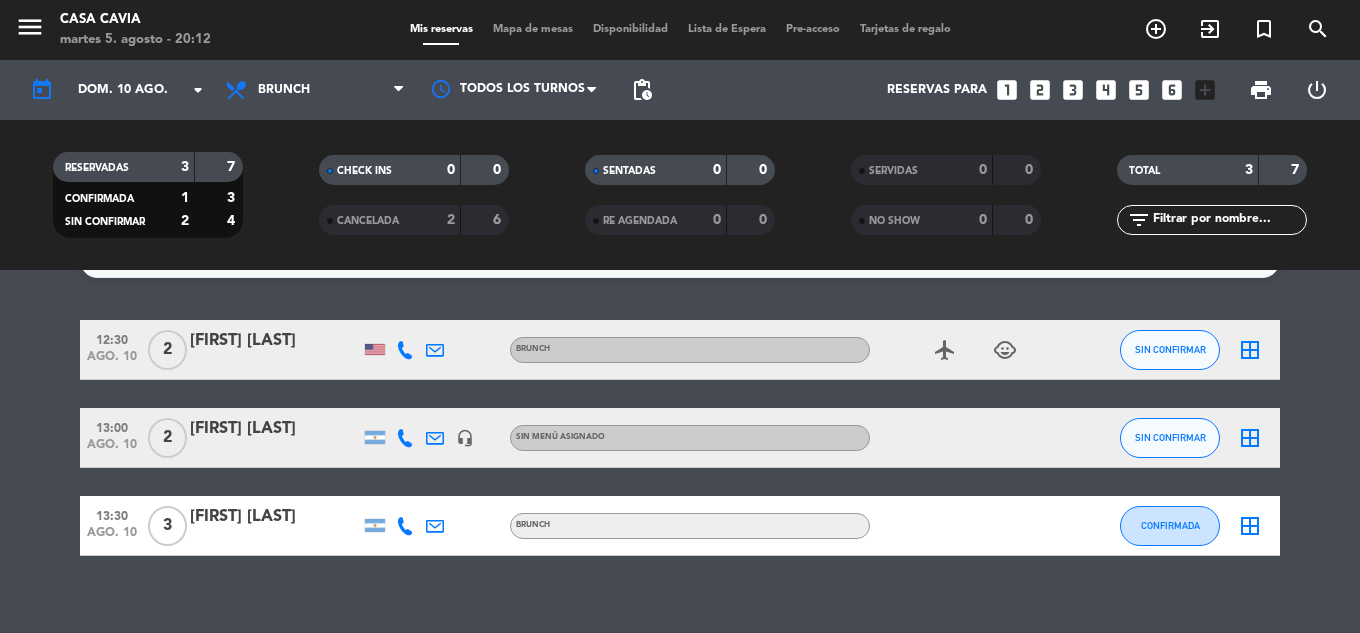 scroll, scrollTop: 65, scrollLeft: 0, axis: vertical 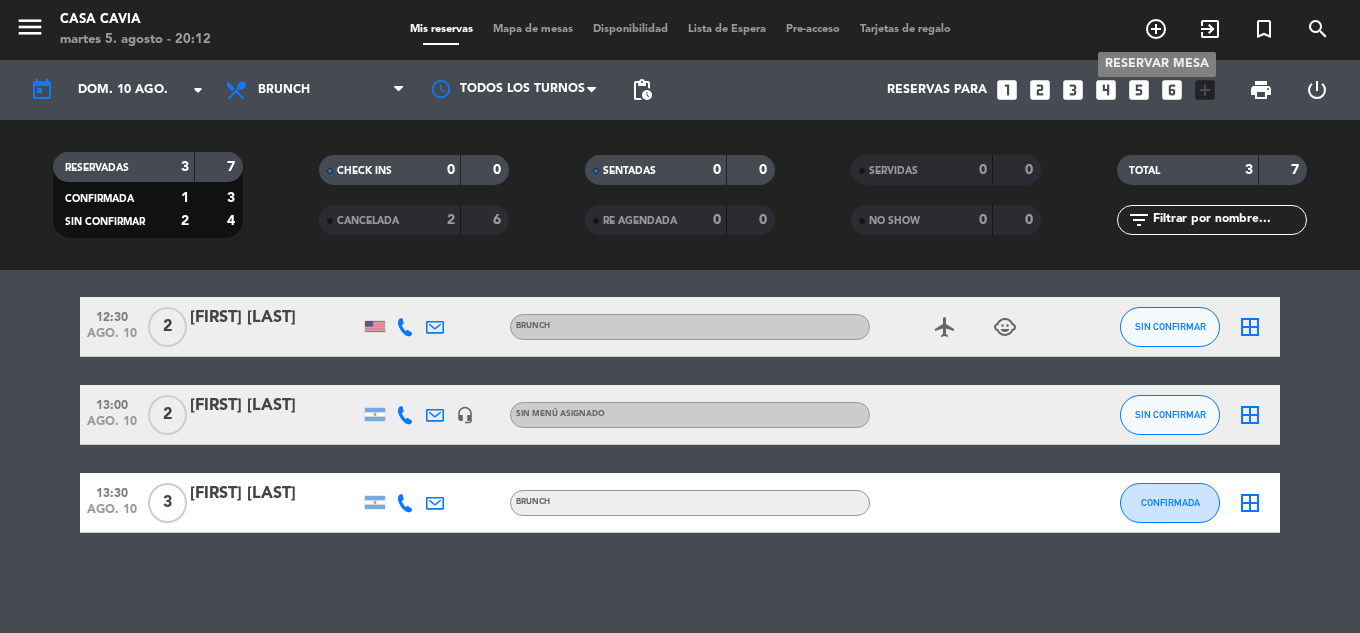 click on "add_circle_outline" at bounding box center (1156, 29) 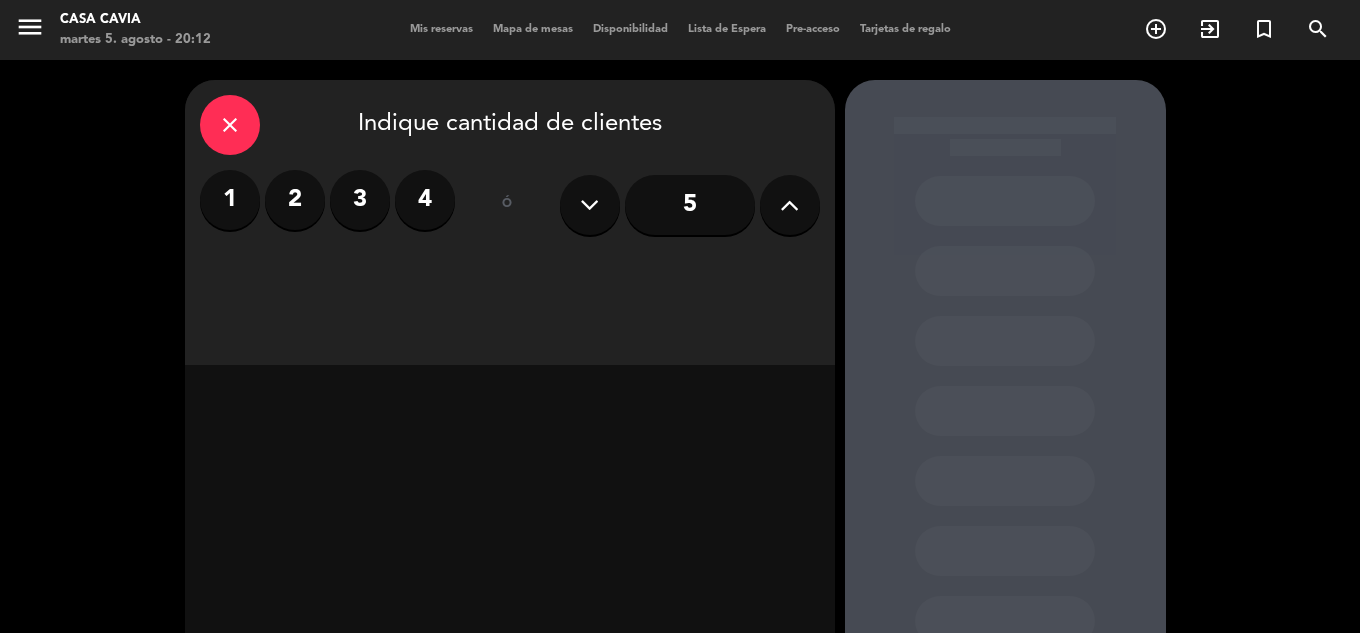 click on "close   Indique cantidad de clientes" at bounding box center [510, 125] 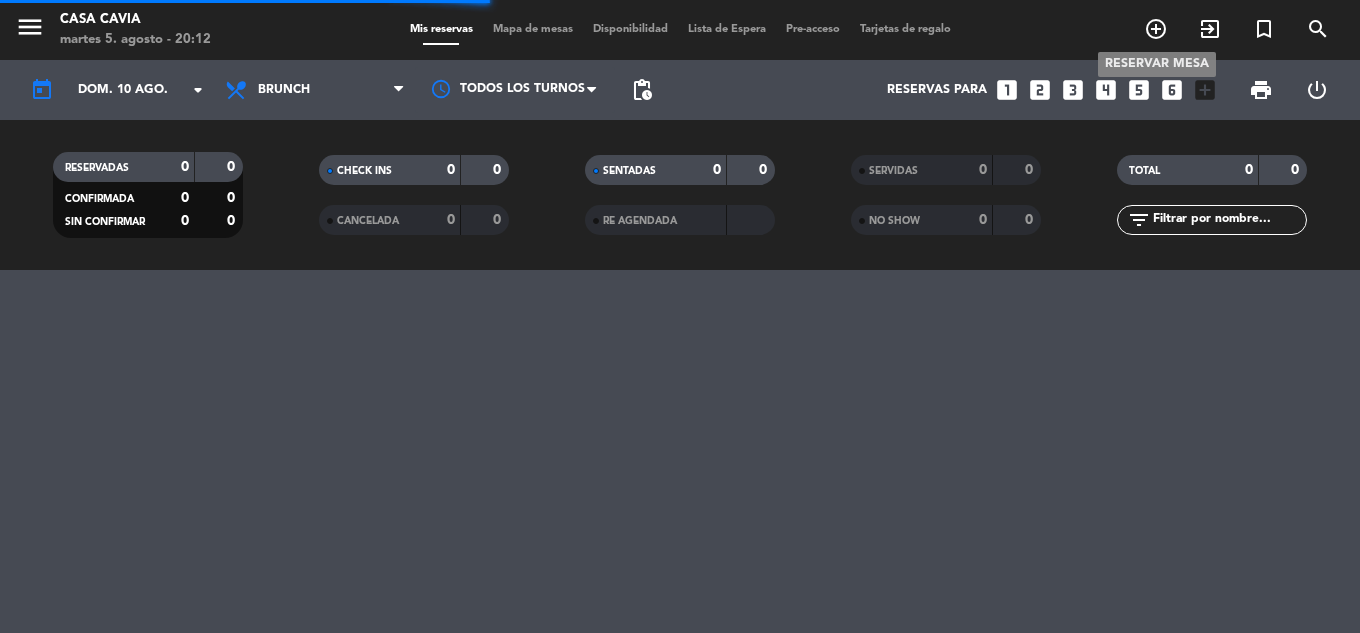 click on "add_circle_outline" at bounding box center [1156, 29] 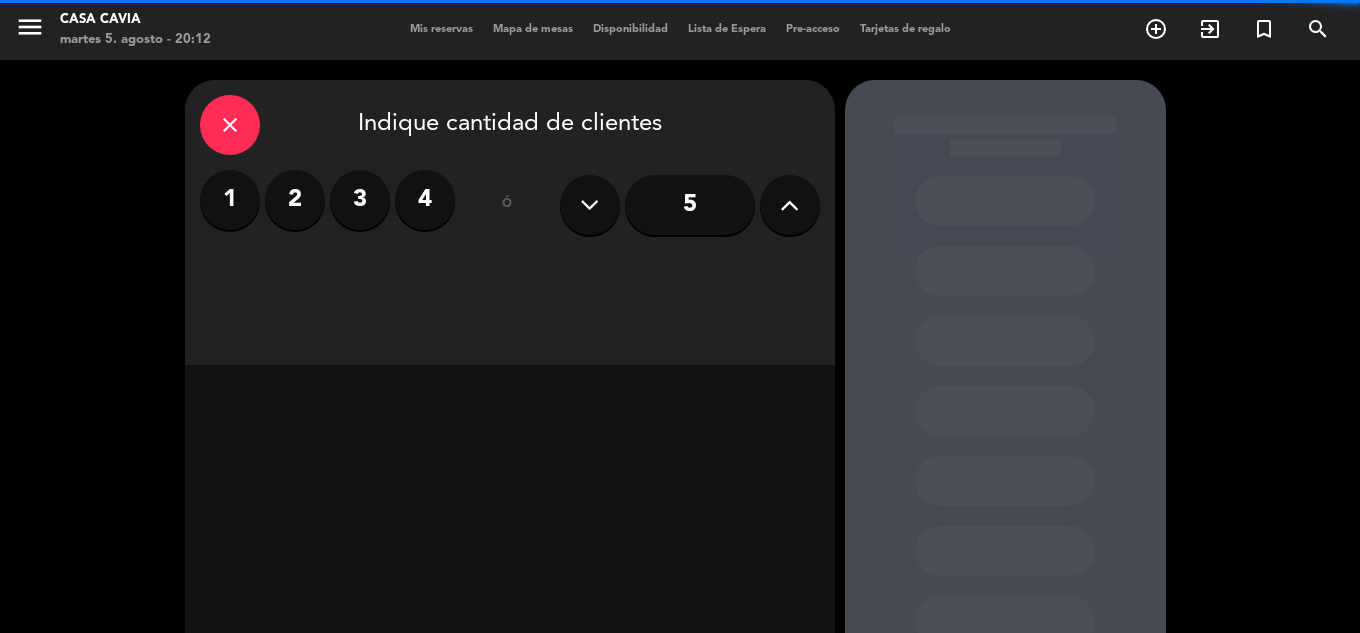 click at bounding box center (790, 205) 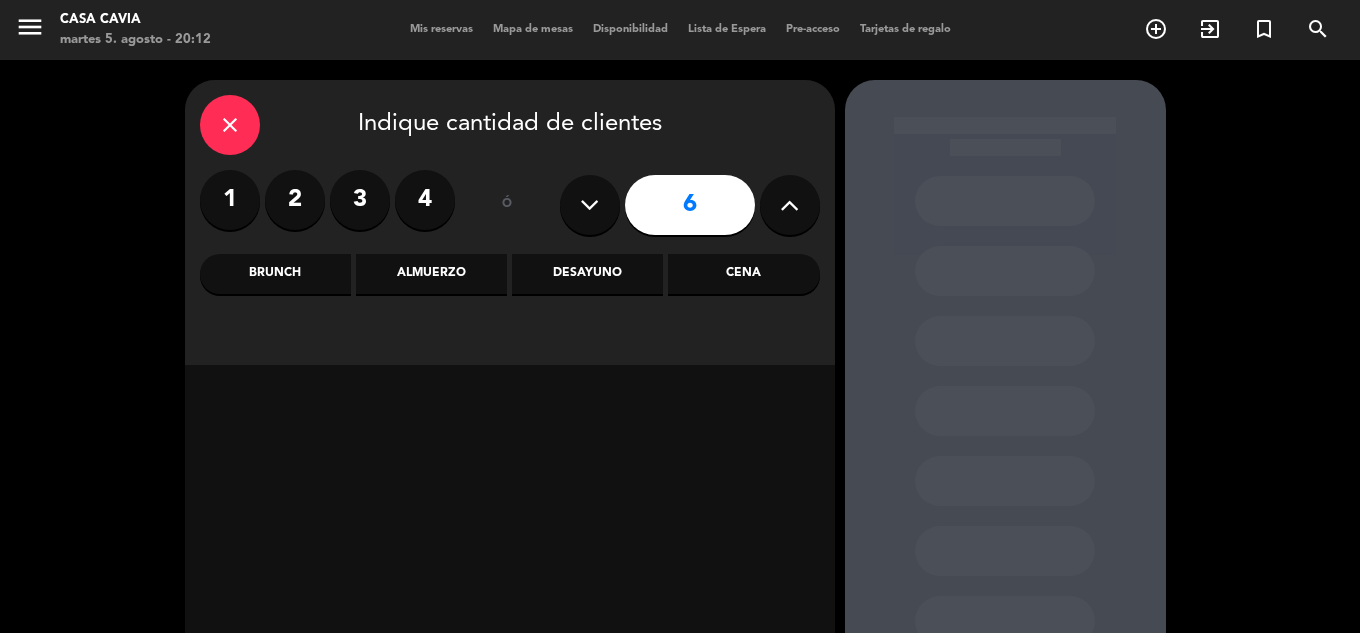 click at bounding box center [790, 205] 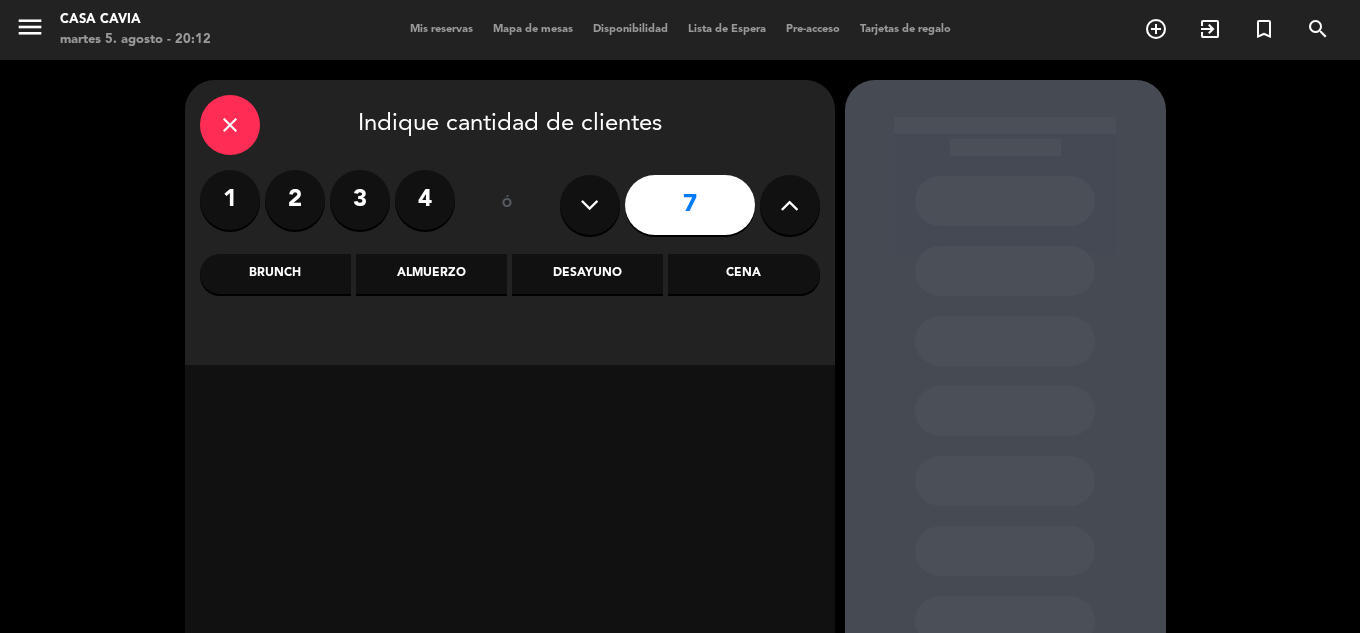 click at bounding box center [790, 205] 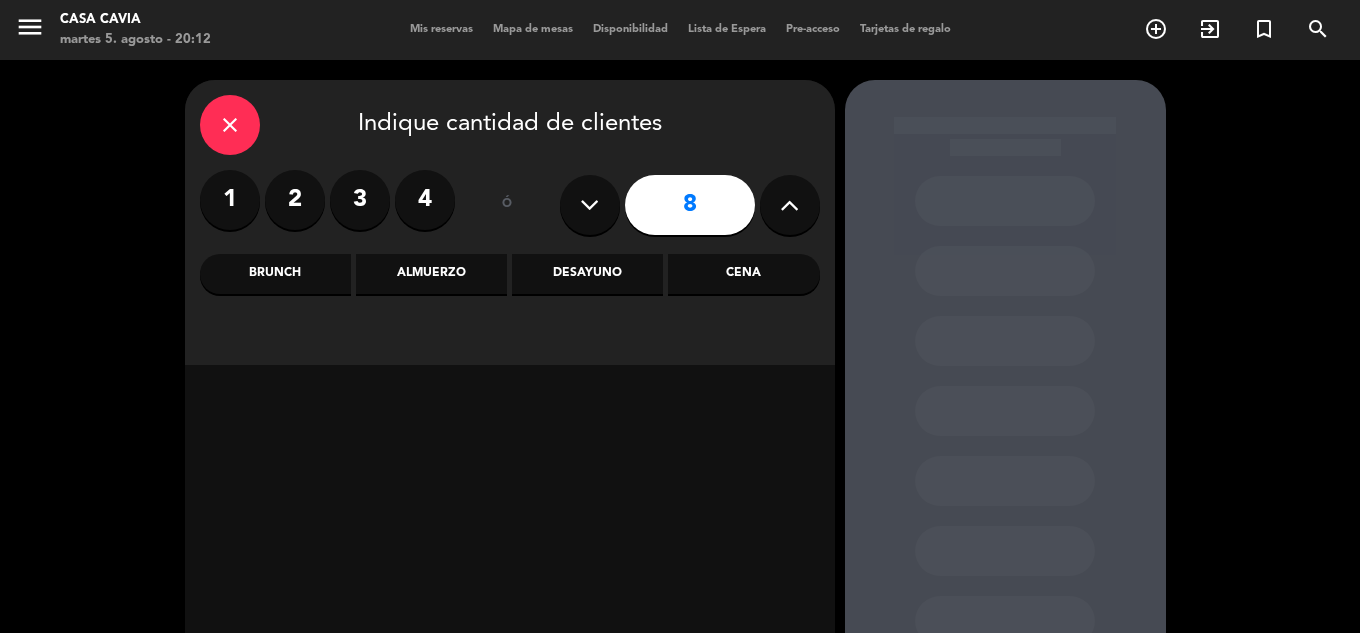 click at bounding box center (790, 205) 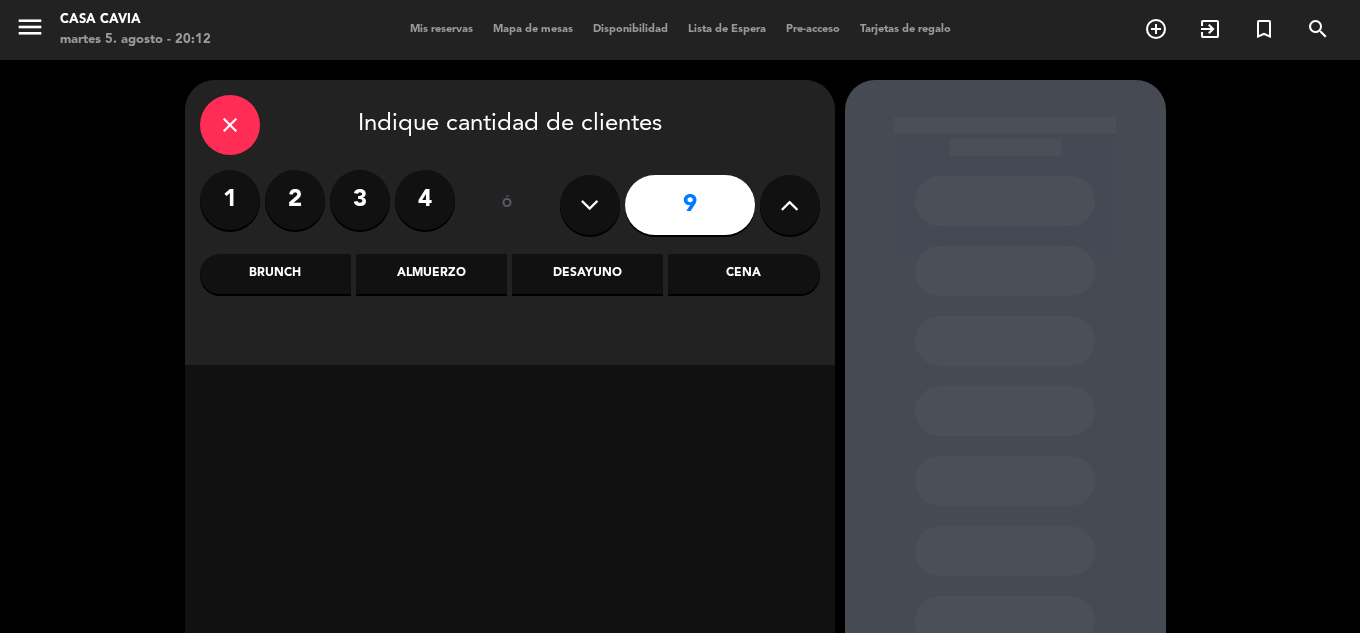 click at bounding box center (790, 205) 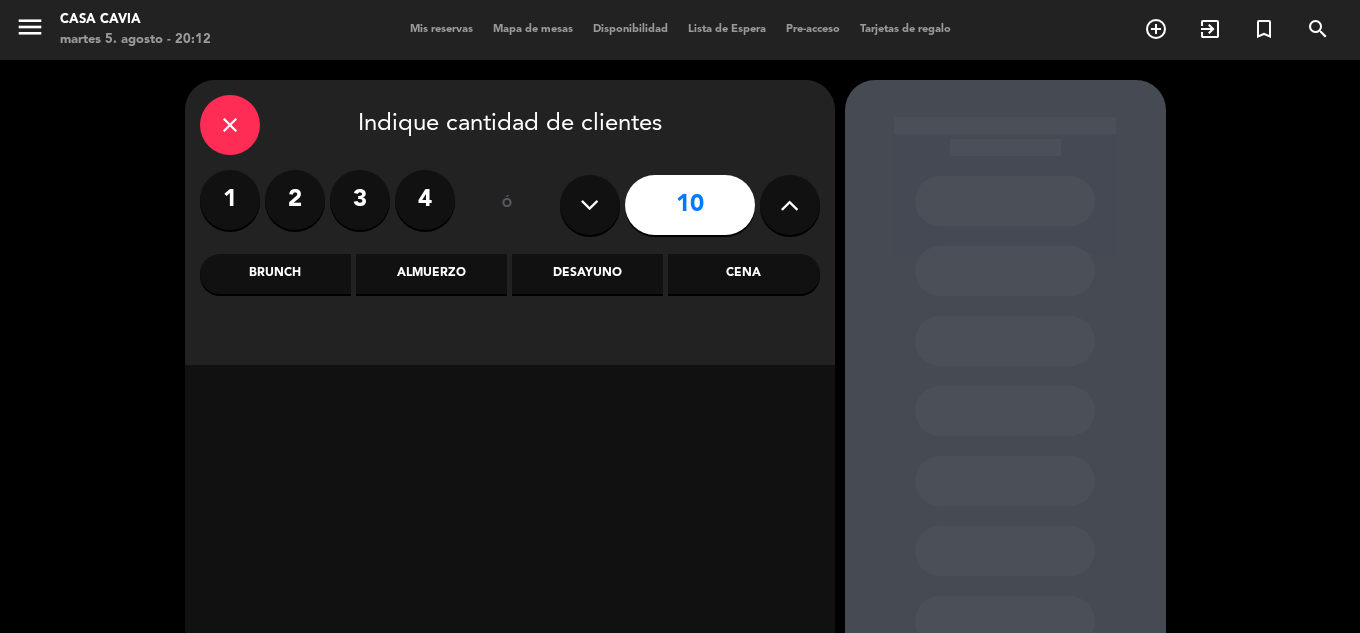 click on "Brunch" at bounding box center [275, 274] 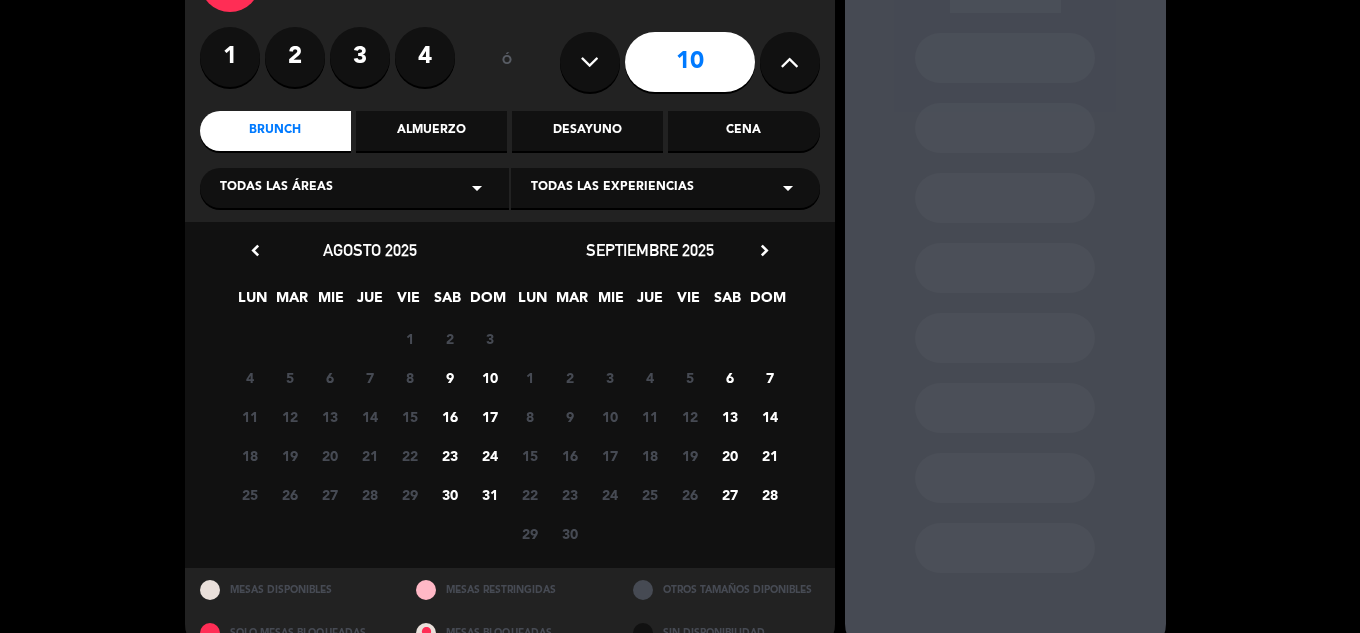 click on "10" at bounding box center (489, 377) 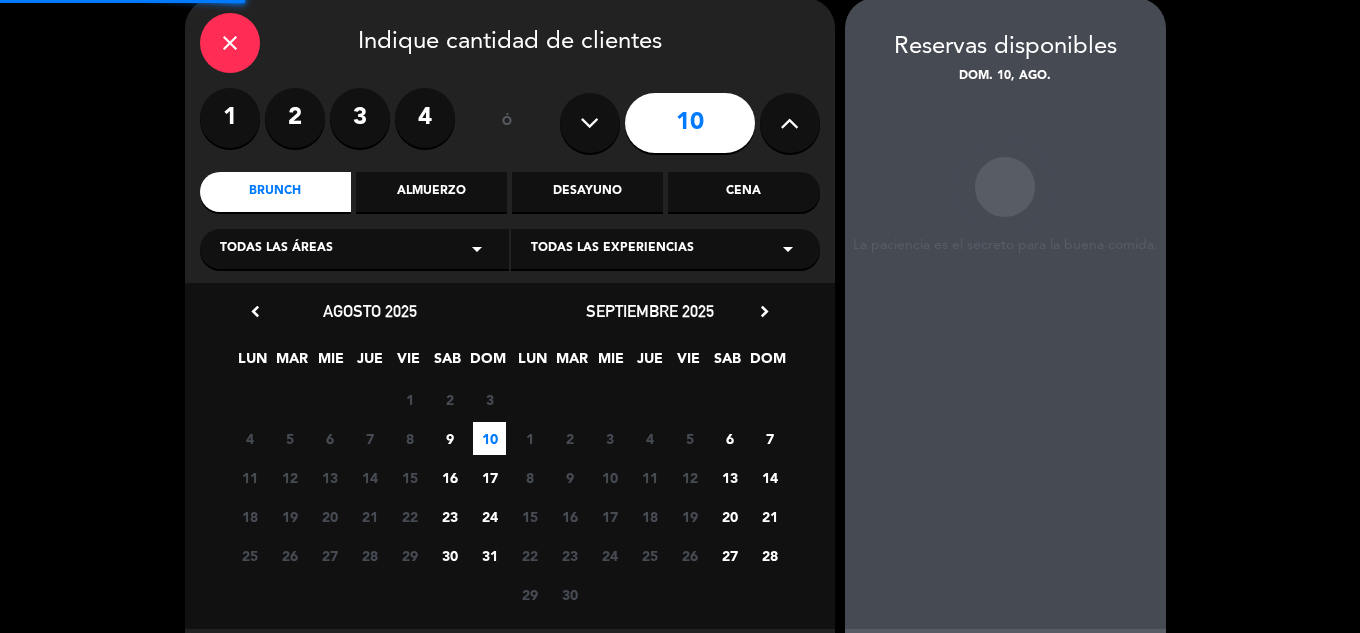 scroll, scrollTop: 80, scrollLeft: 0, axis: vertical 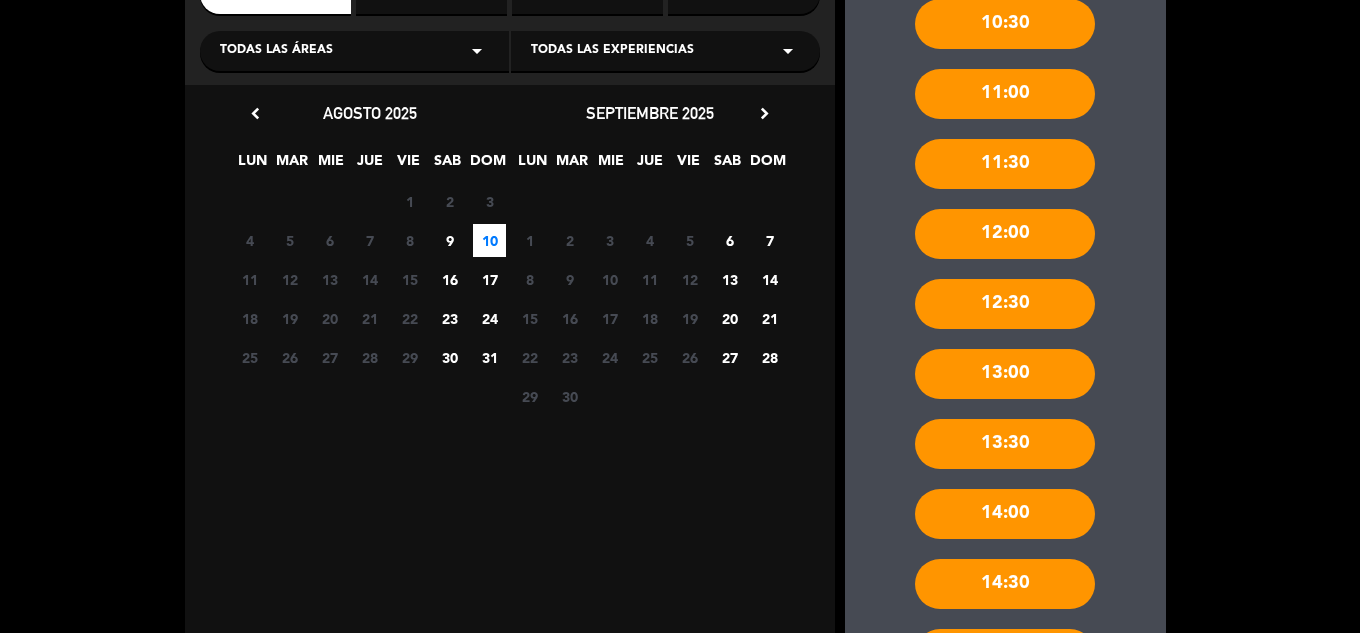 click on "13:30" at bounding box center (1005, 444) 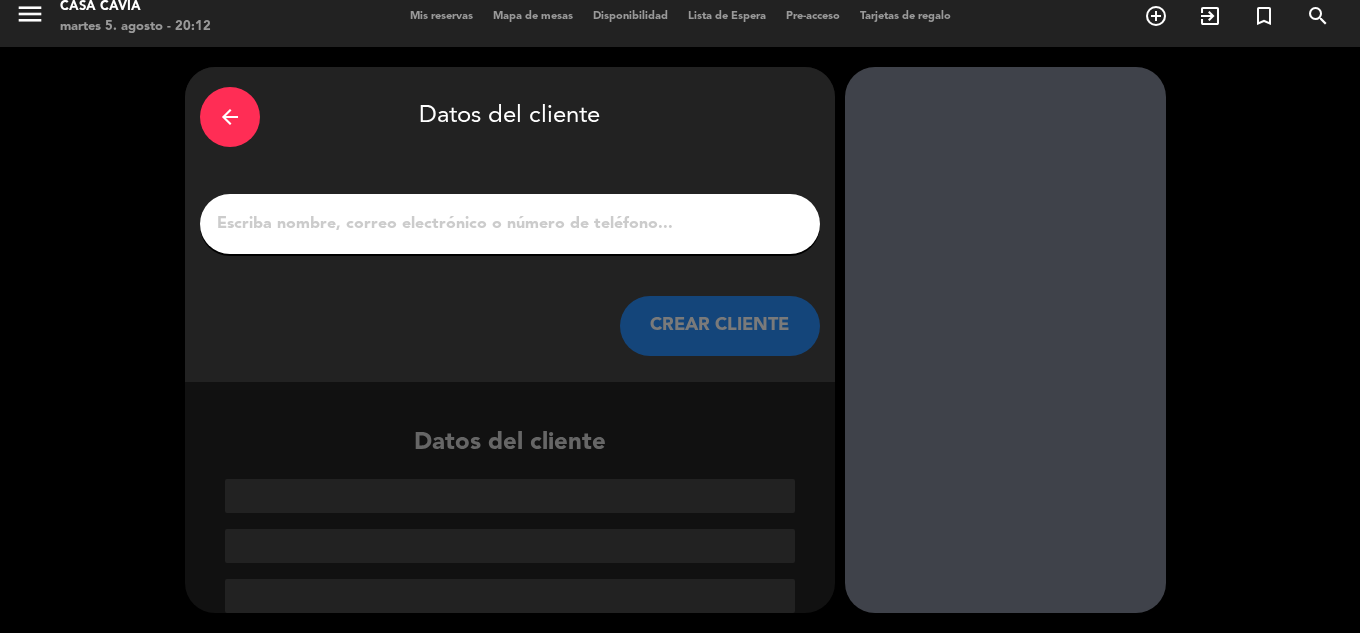 click on "arrow_back" at bounding box center (230, 117) 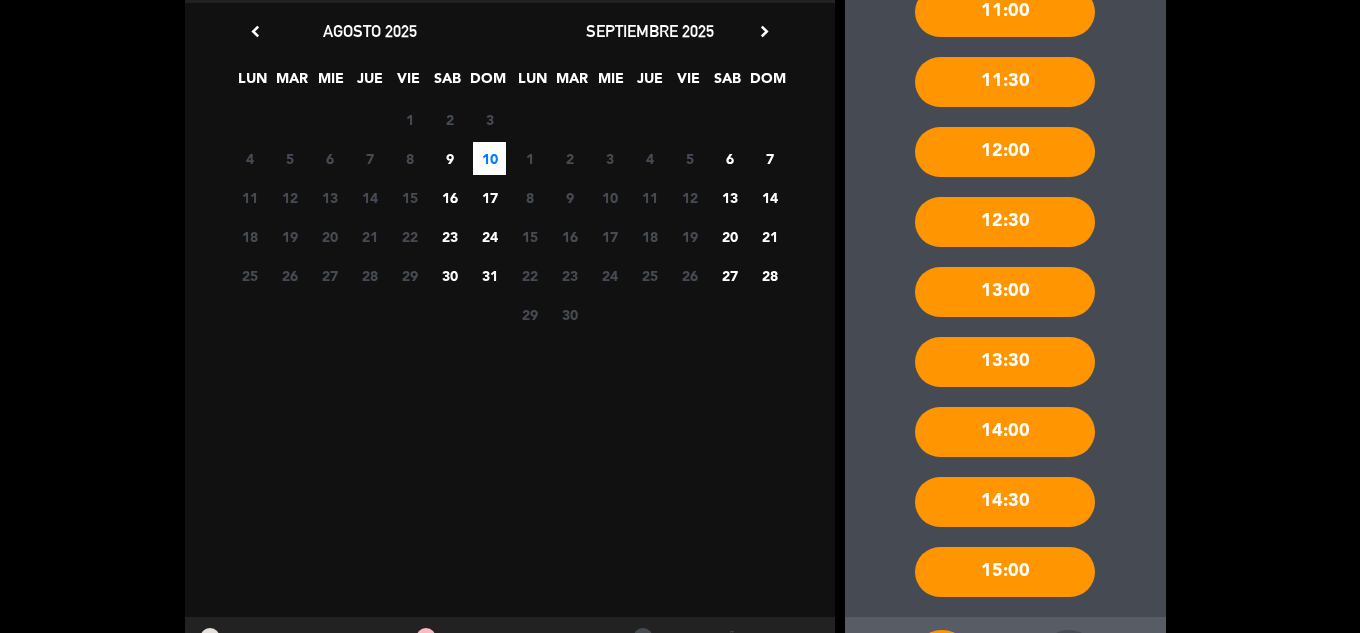 scroll, scrollTop: 452, scrollLeft: 0, axis: vertical 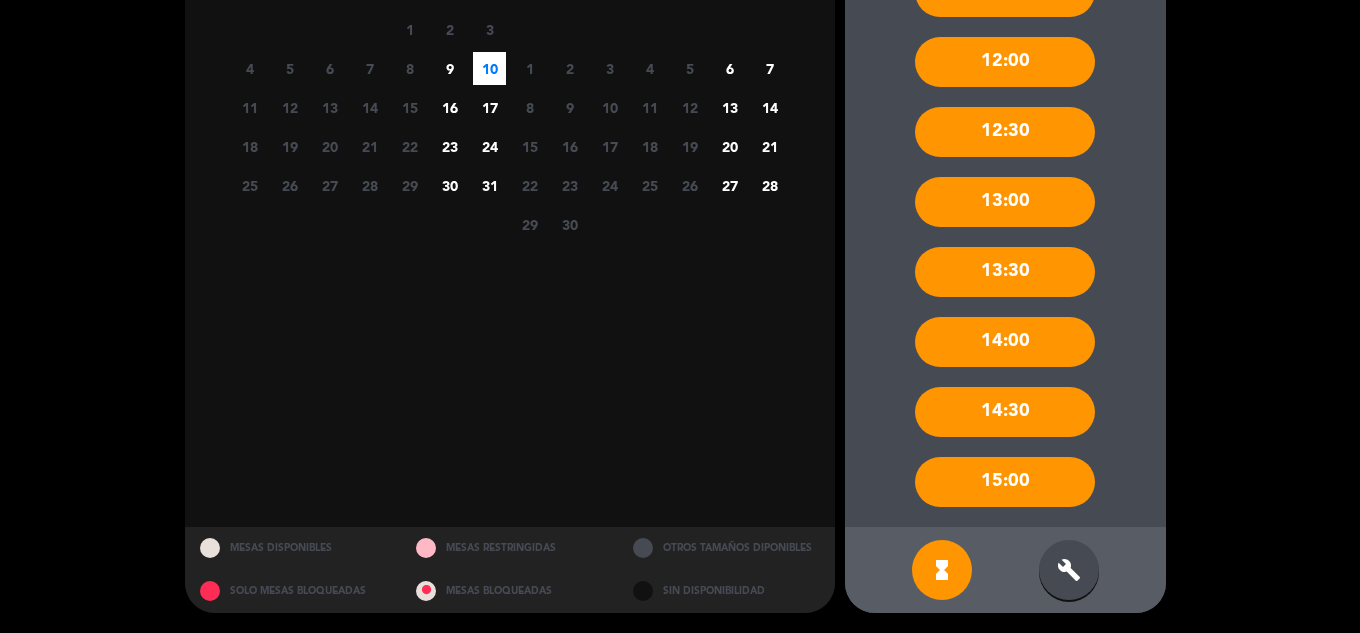 click on "build" at bounding box center (1069, 570) 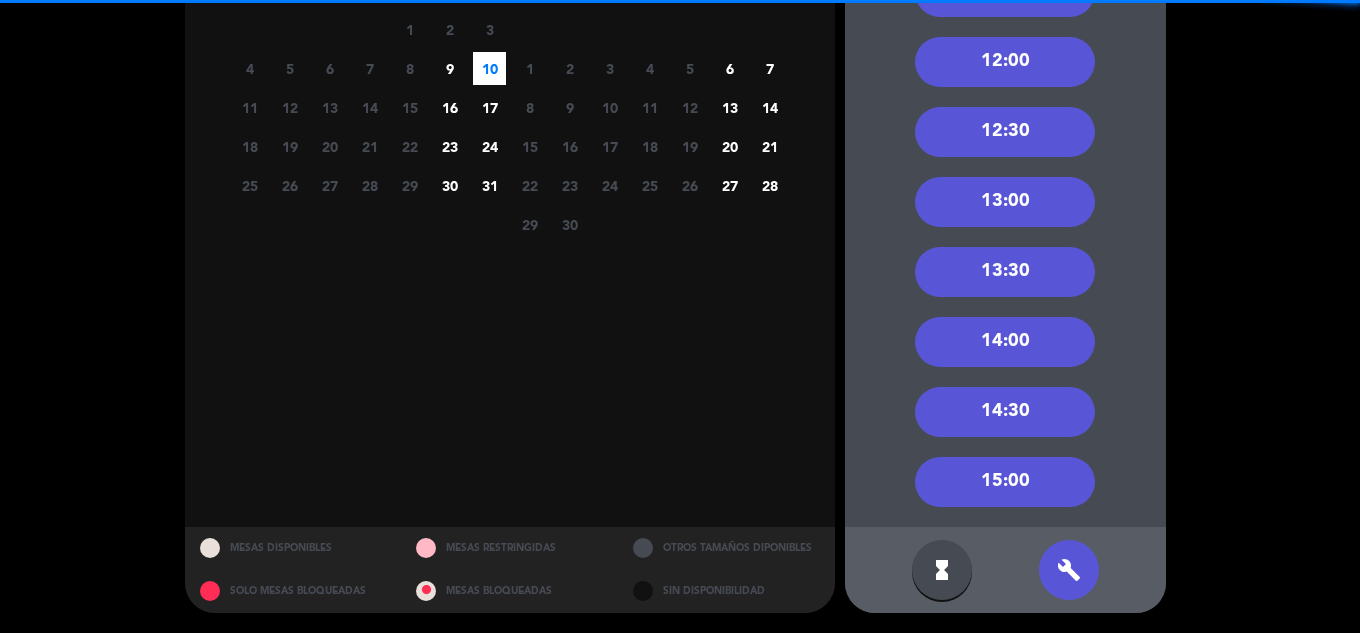 click on "13:30" at bounding box center [1005, 272] 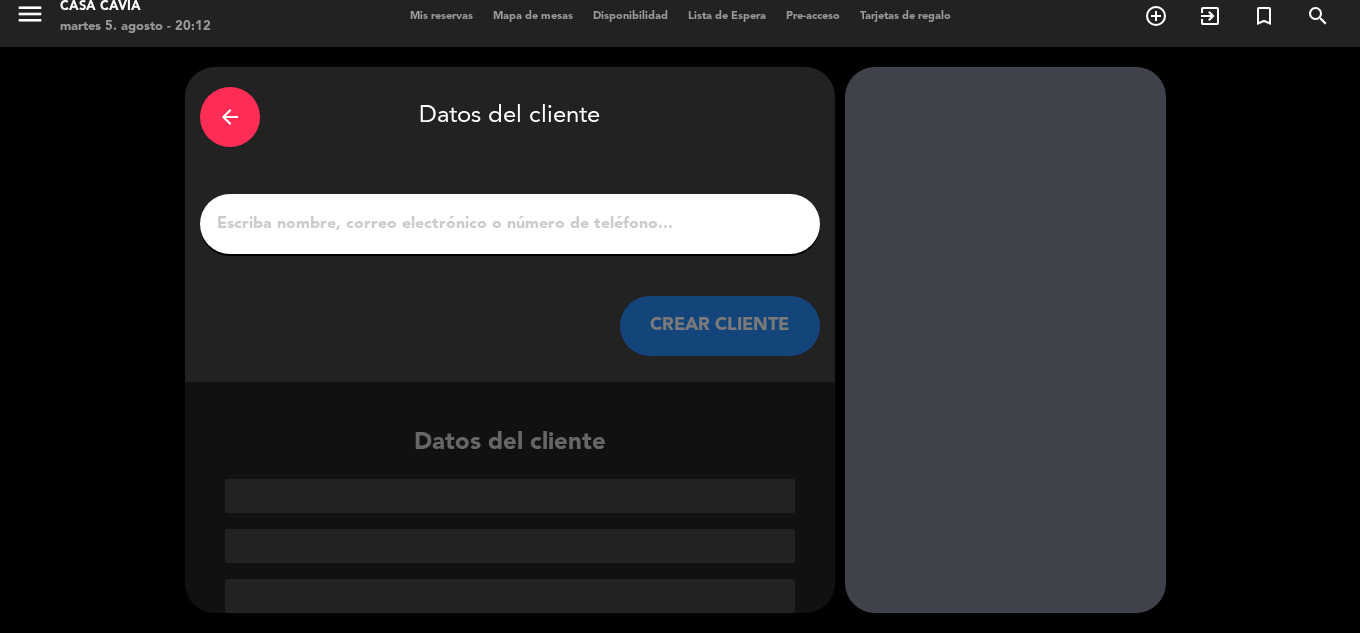 scroll, scrollTop: 13, scrollLeft: 0, axis: vertical 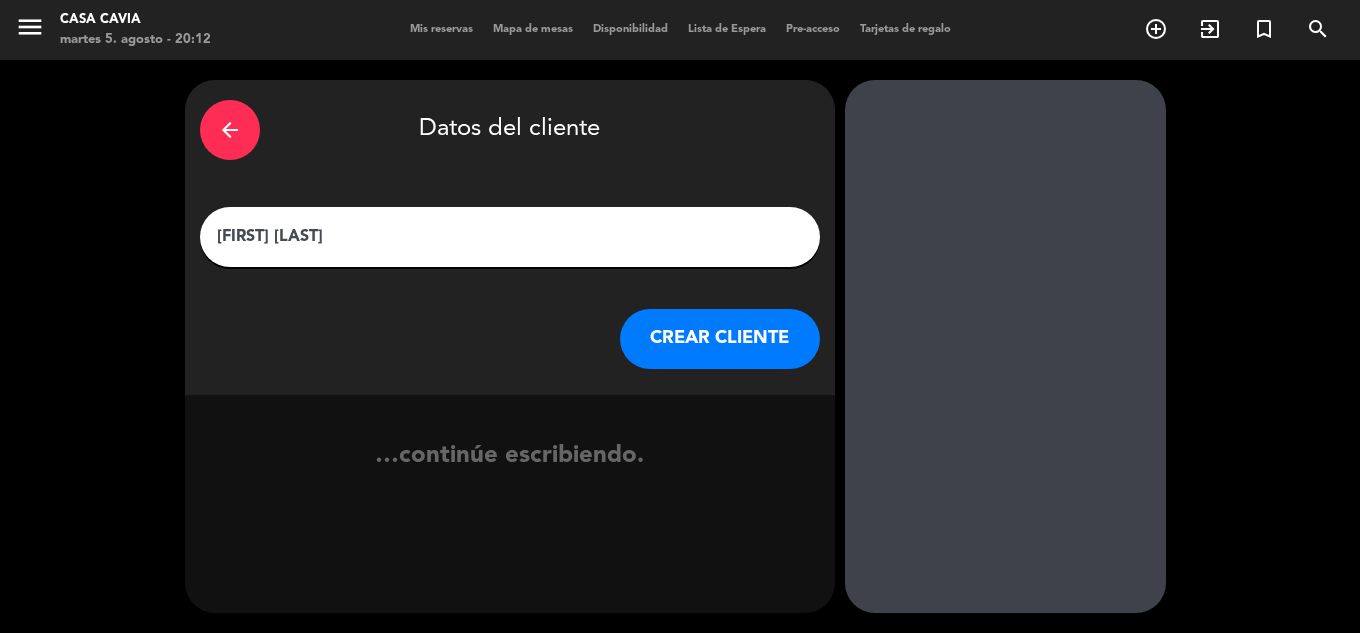 type on "[FIRST] [LAST]" 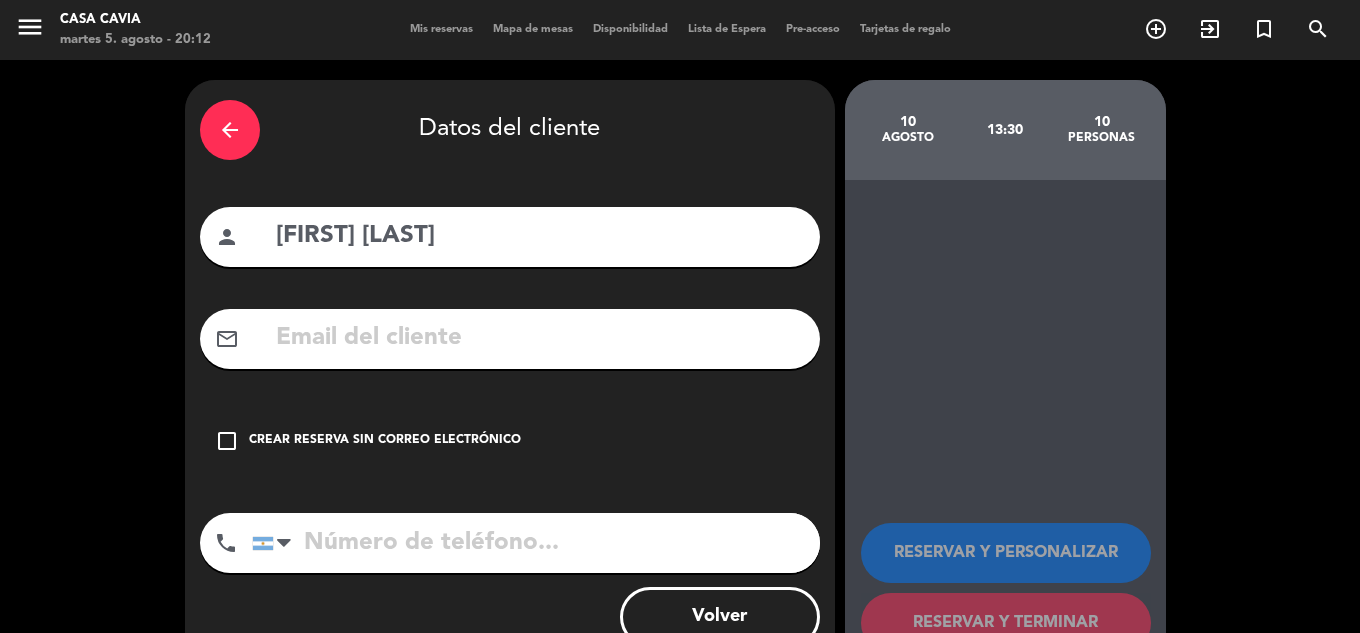 click at bounding box center (539, 338) 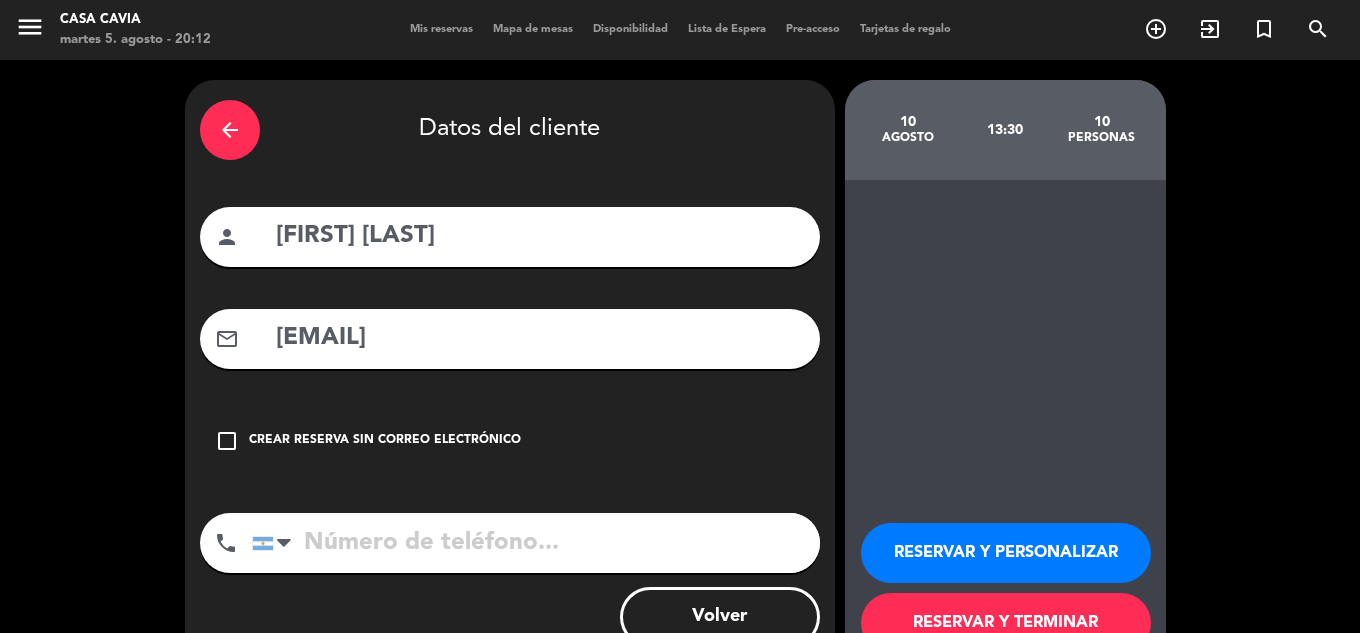 type on "[EMAIL]" 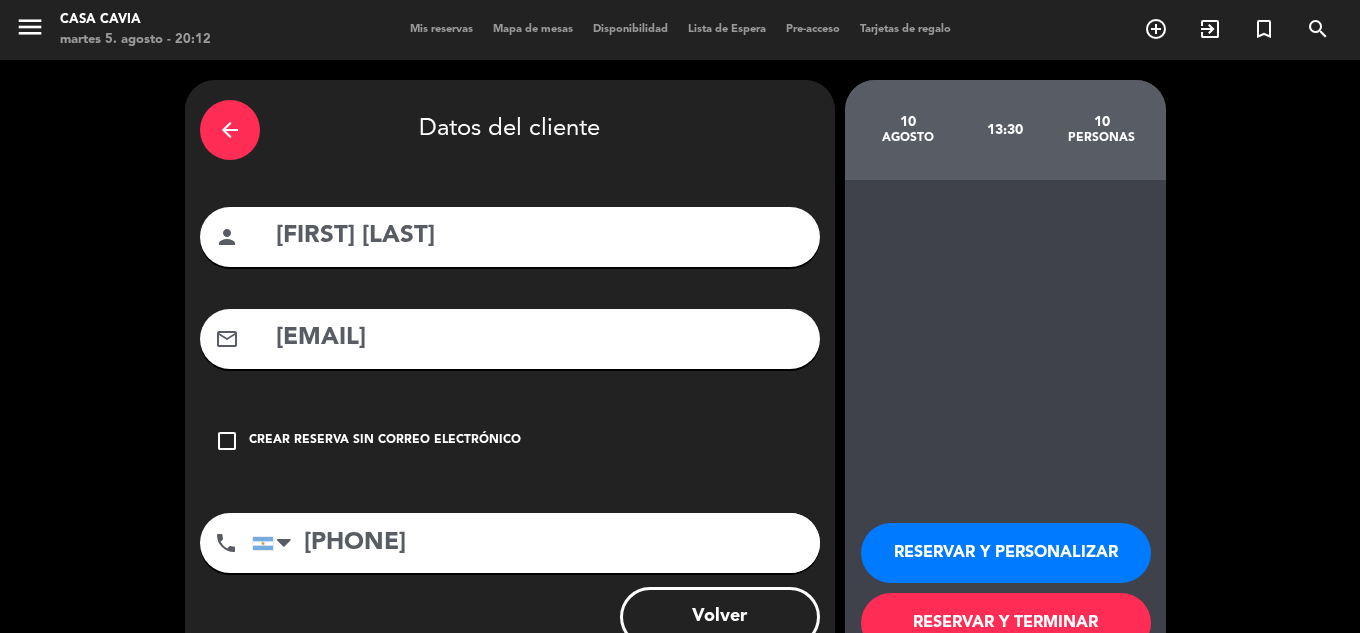 type on "[PHONE]" 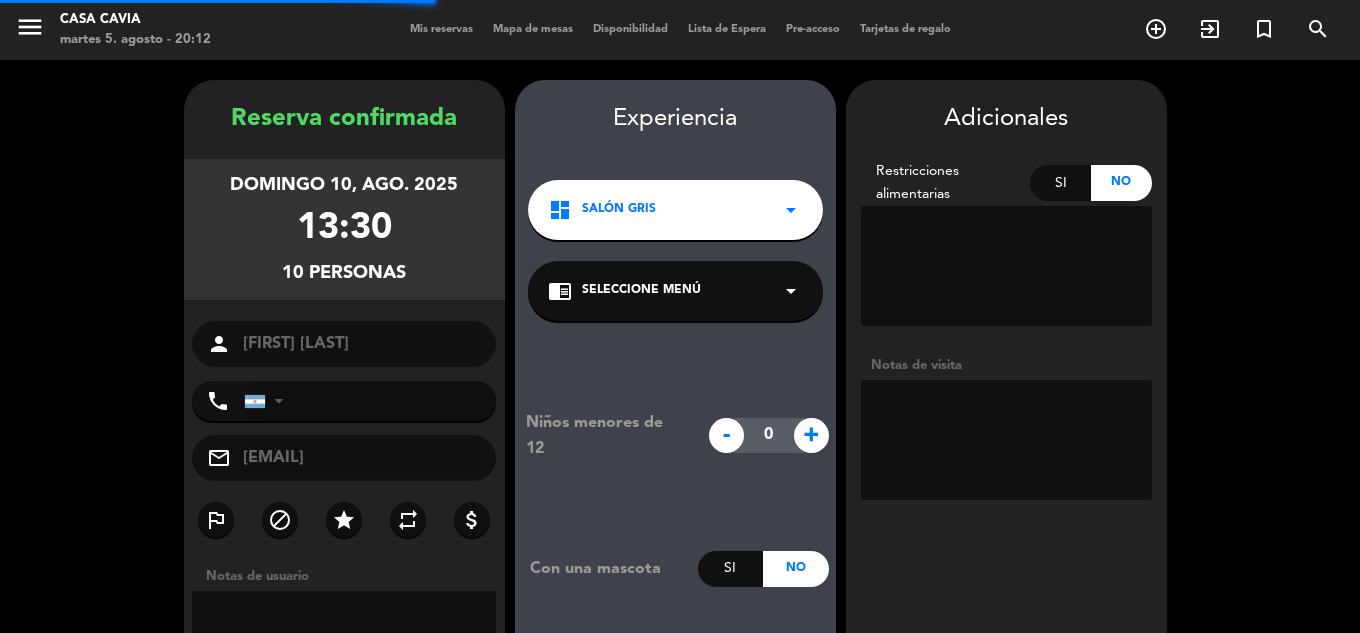 type on "[PHONE]" 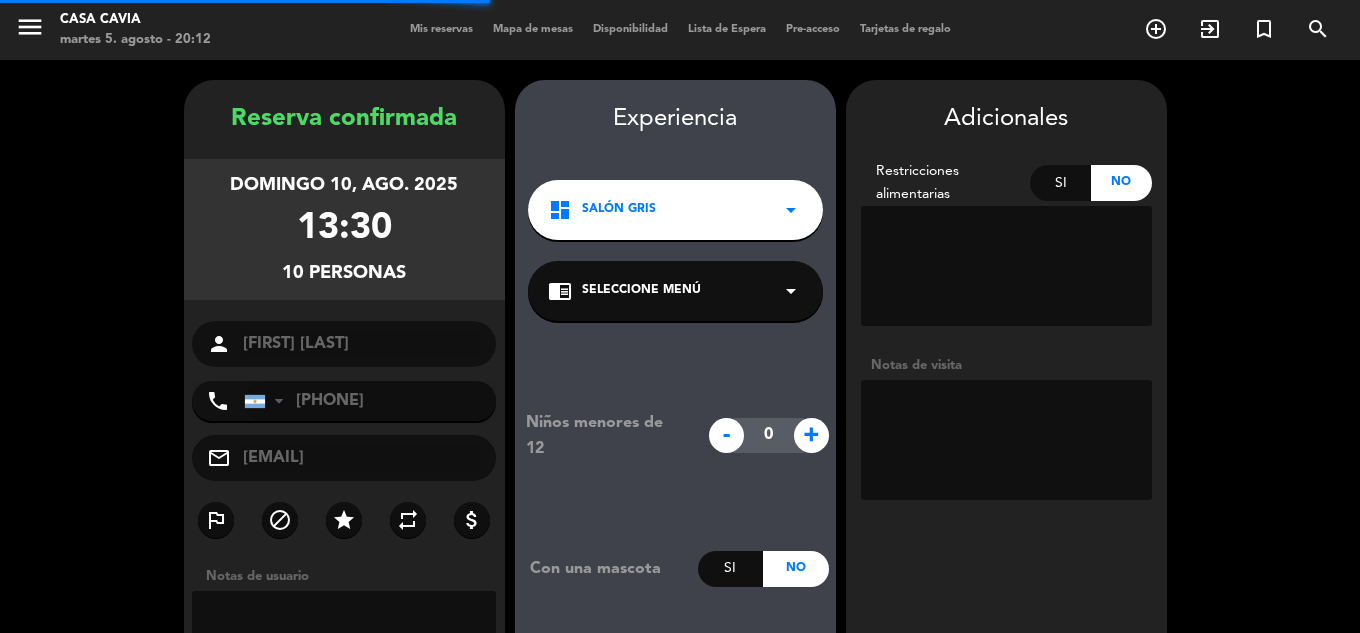 scroll, scrollTop: 80, scrollLeft: 0, axis: vertical 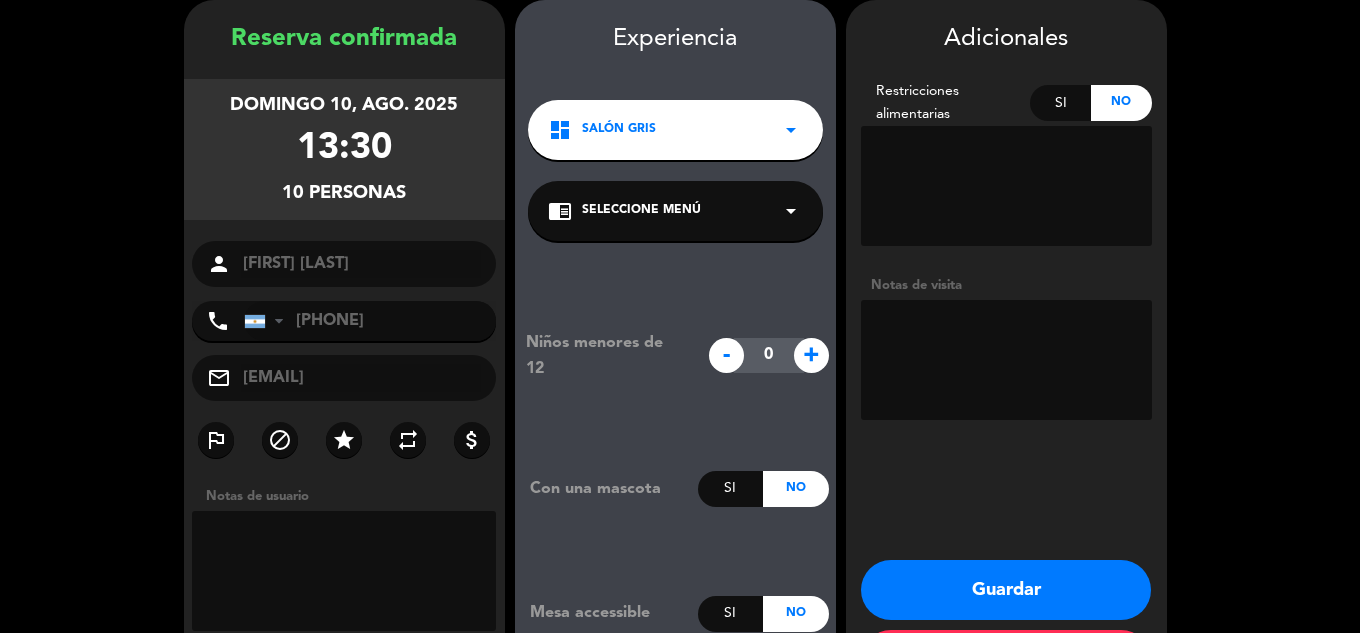 click at bounding box center (1006, 360) 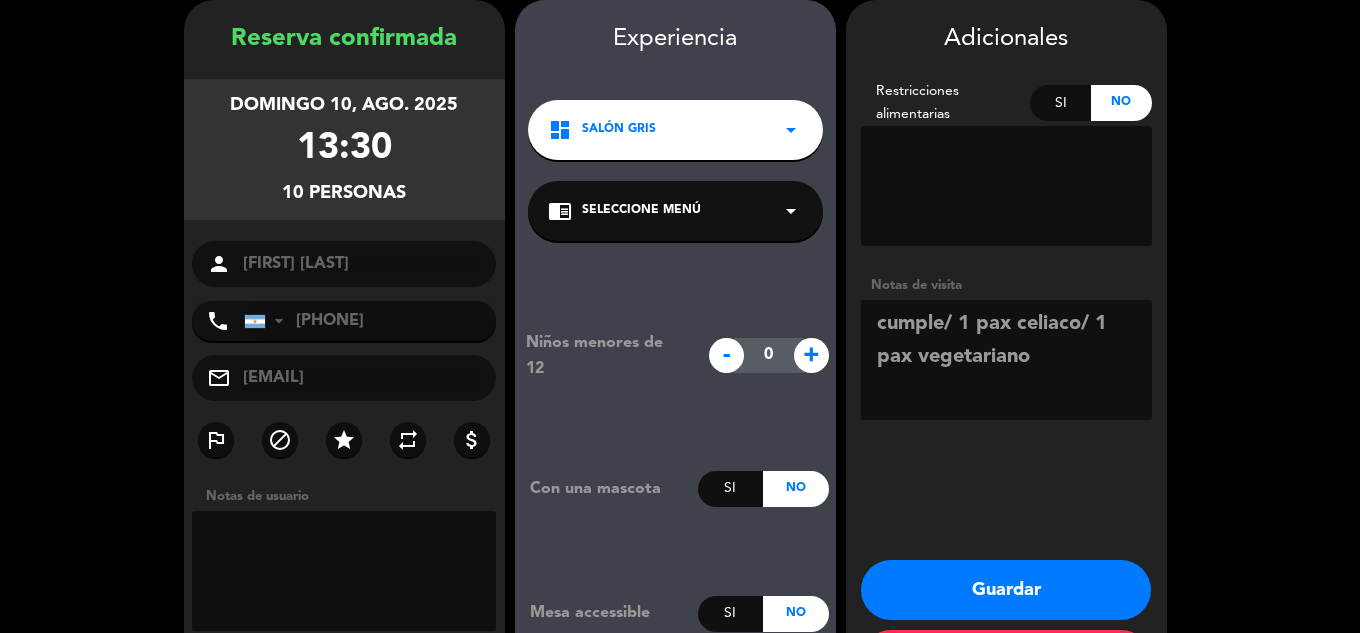 type on "cumple/ 1 pax celiaco/ 1 pax vegetariano" 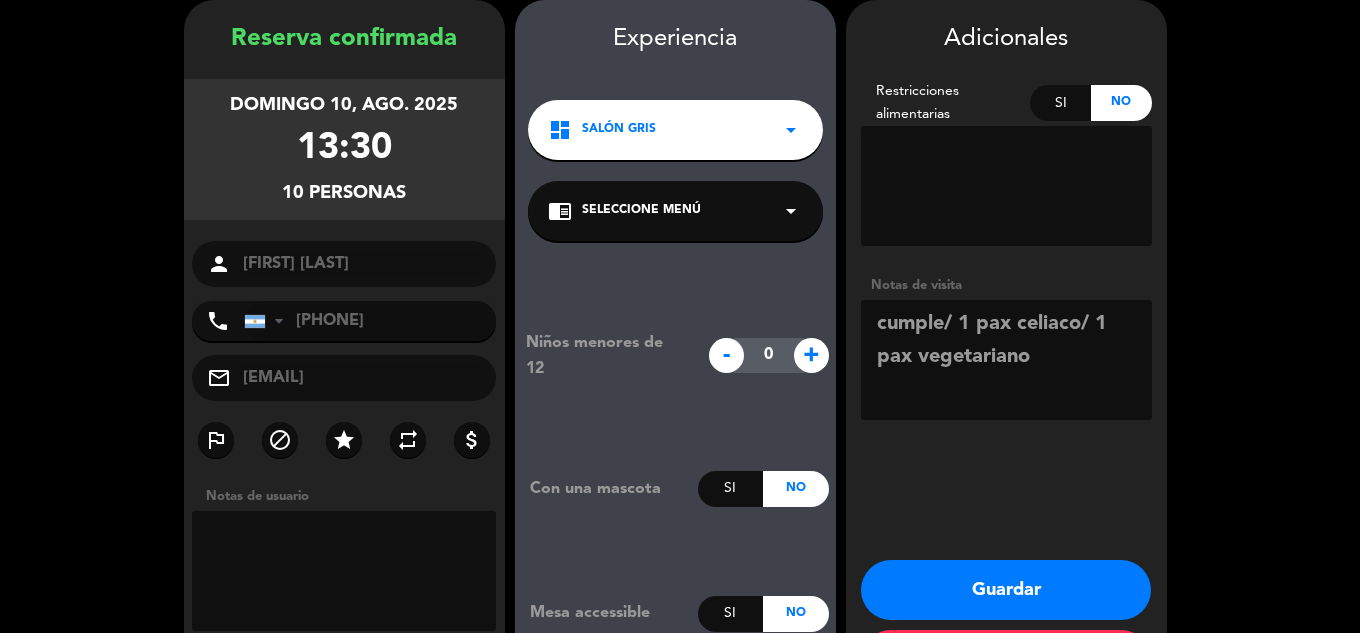 click on "Guardar" at bounding box center (1006, 590) 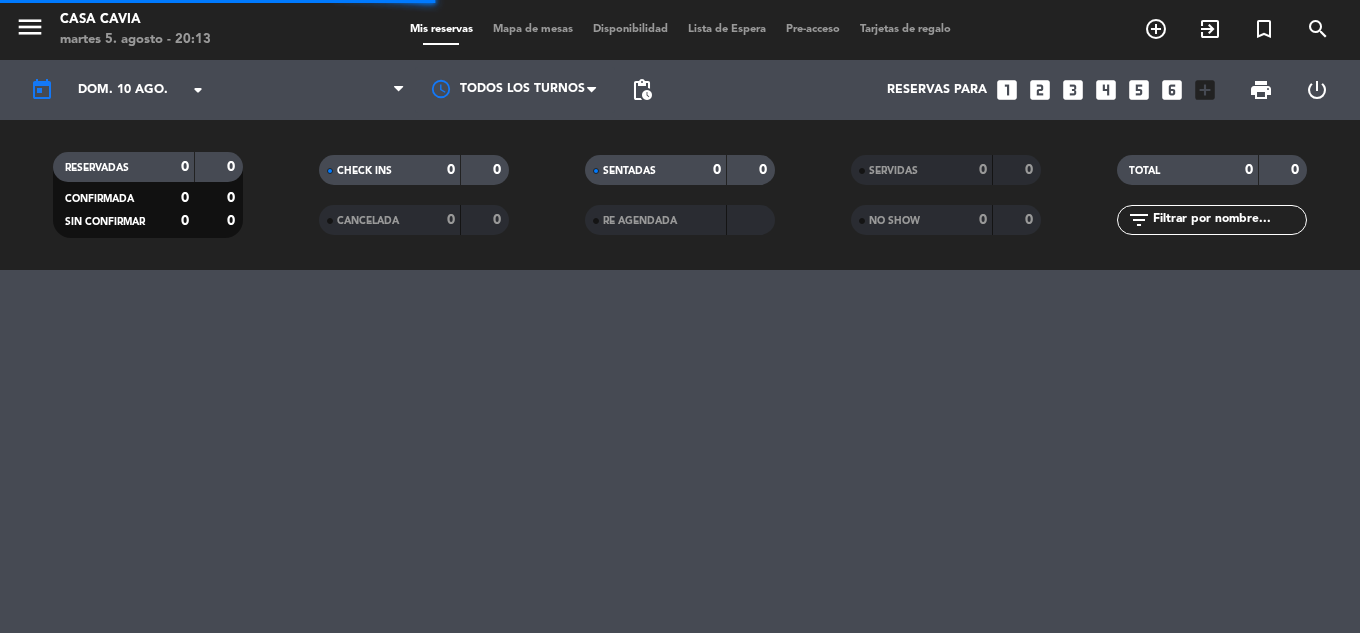 scroll, scrollTop: 0, scrollLeft: 0, axis: both 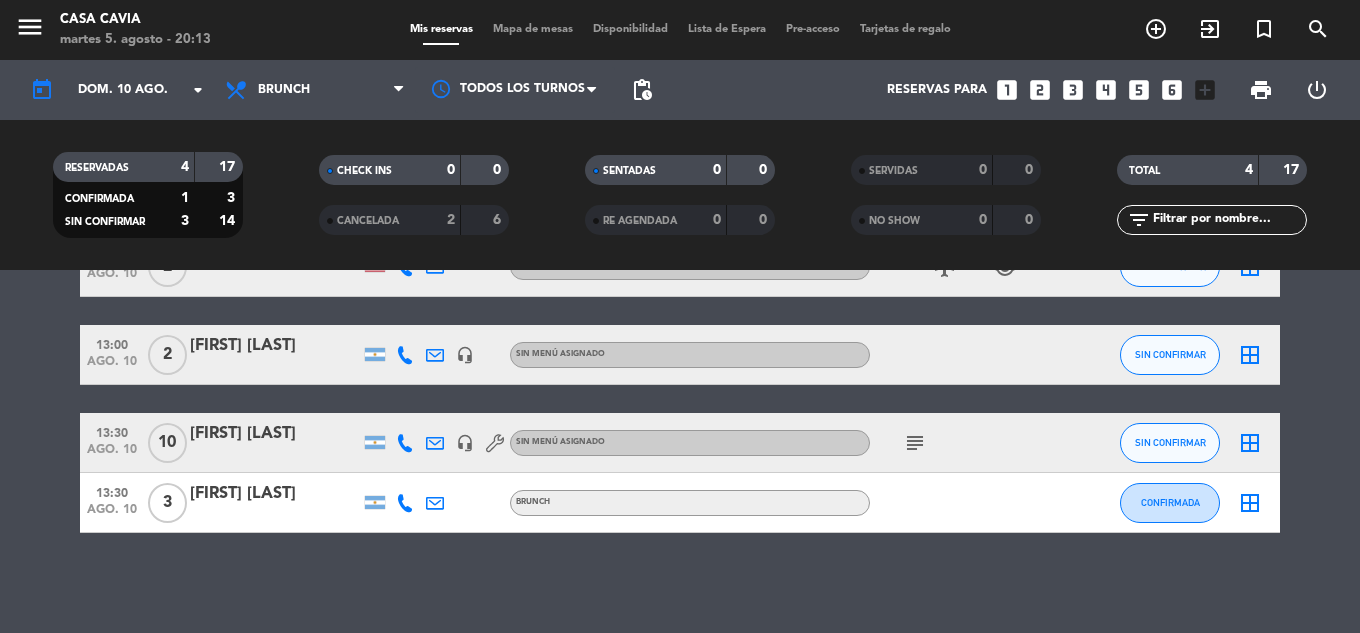 click on "[FIRST] [LAST]" 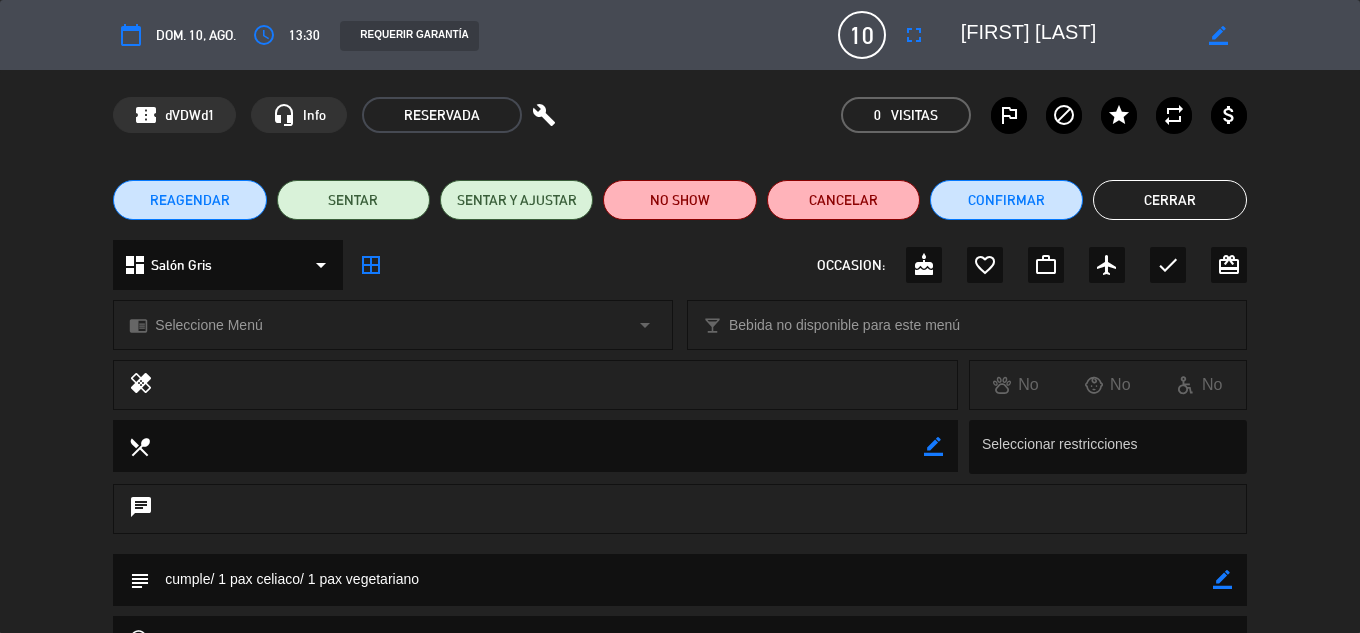 click on "border_color" 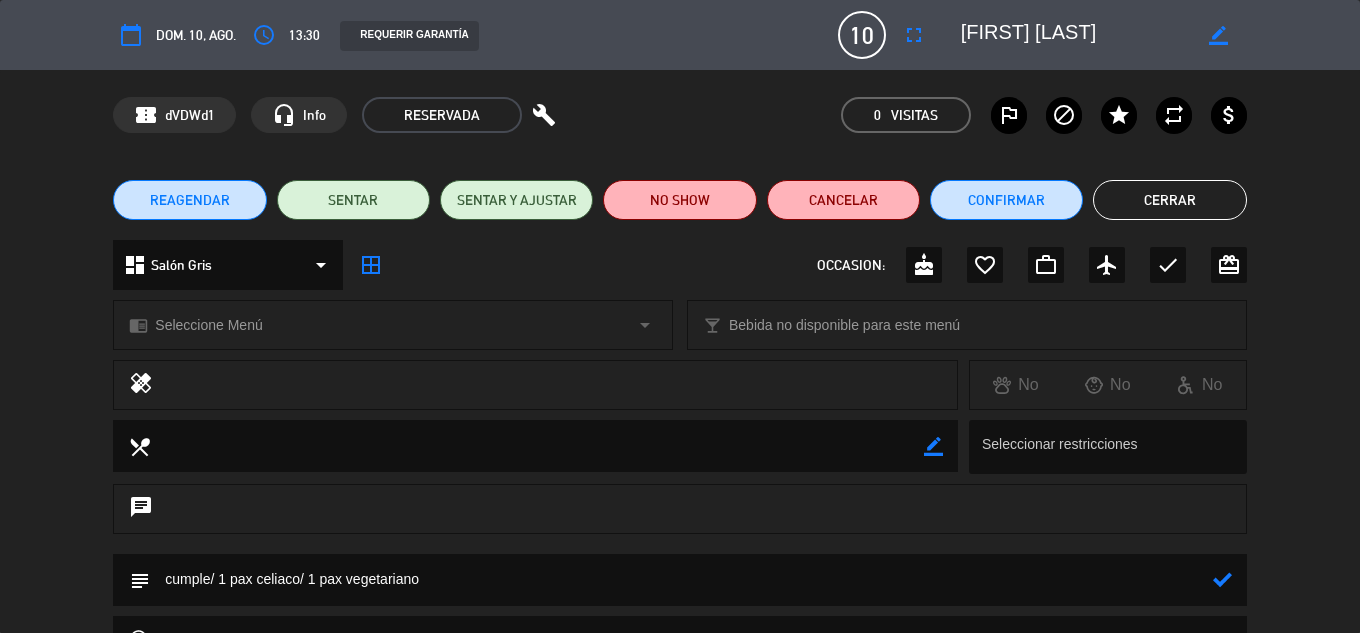 click 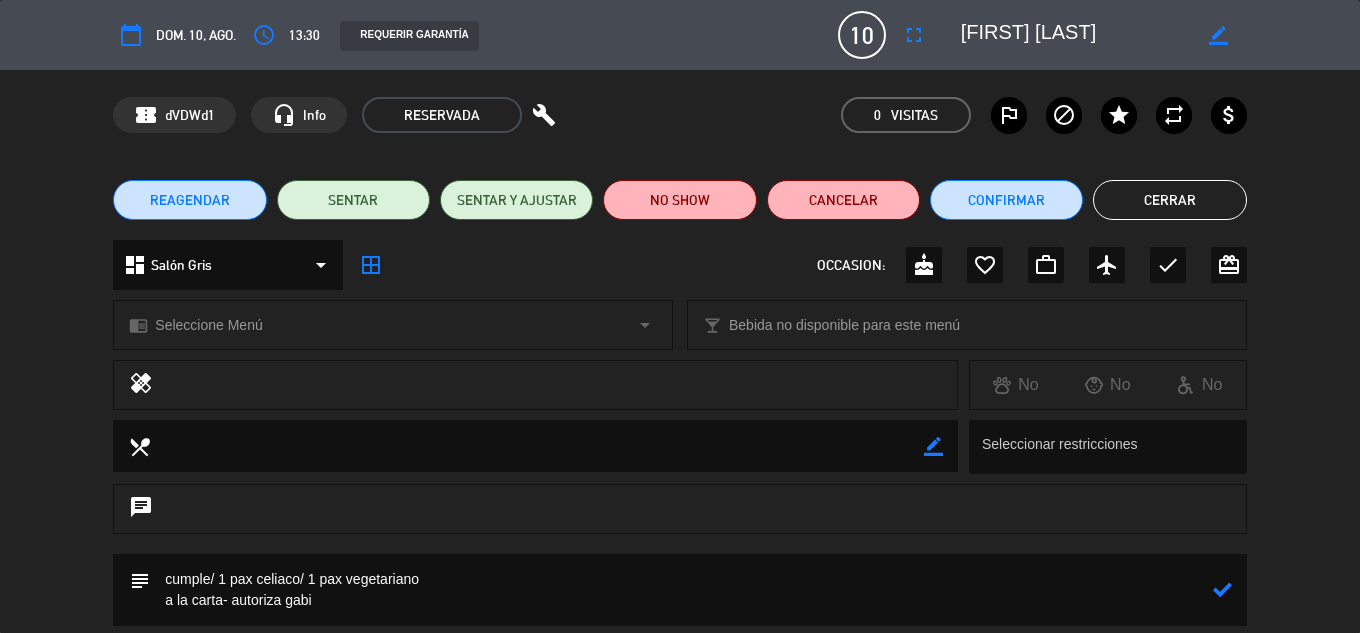 type on "cumple/ 1 pax celiaco/ 1 pax vegetariano
a la carta- autoriza gabi" 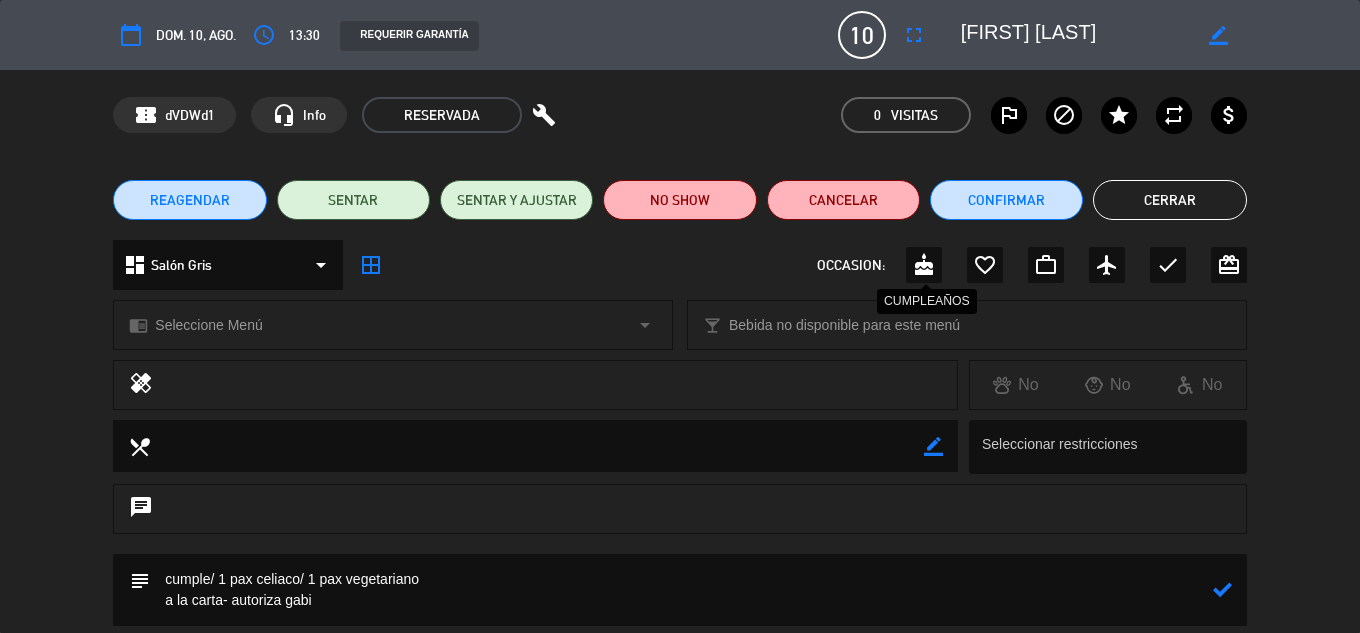 click on "cake" 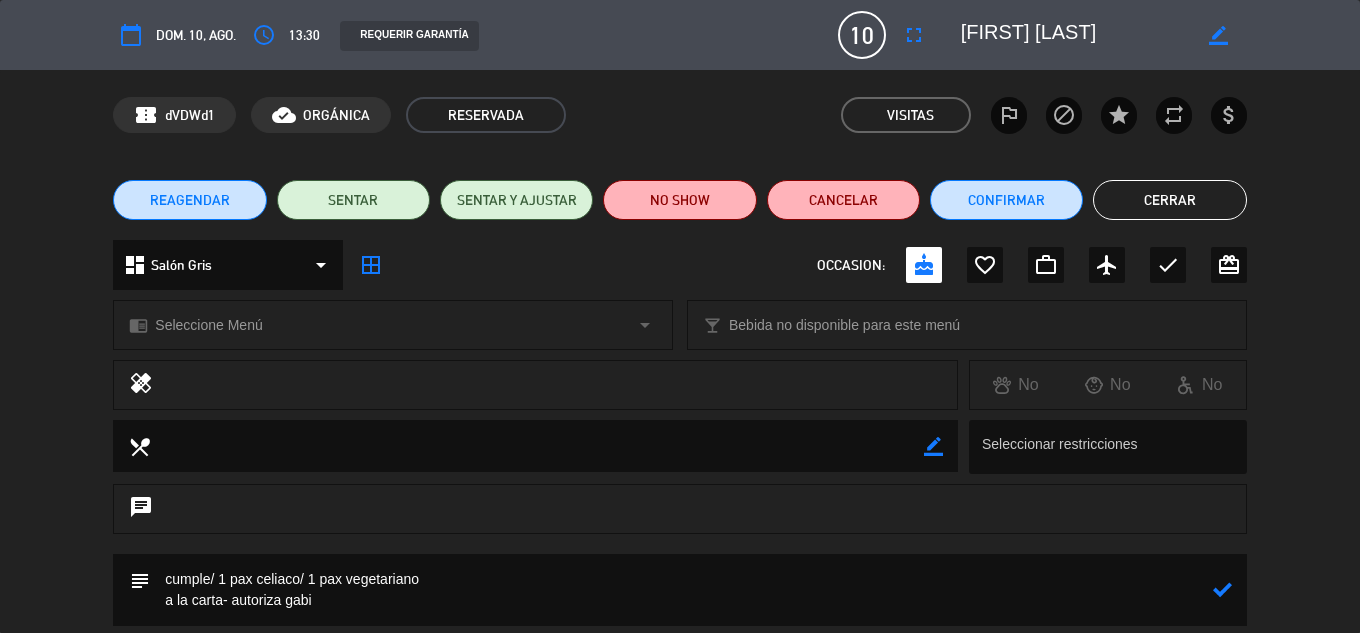 click on "subject" 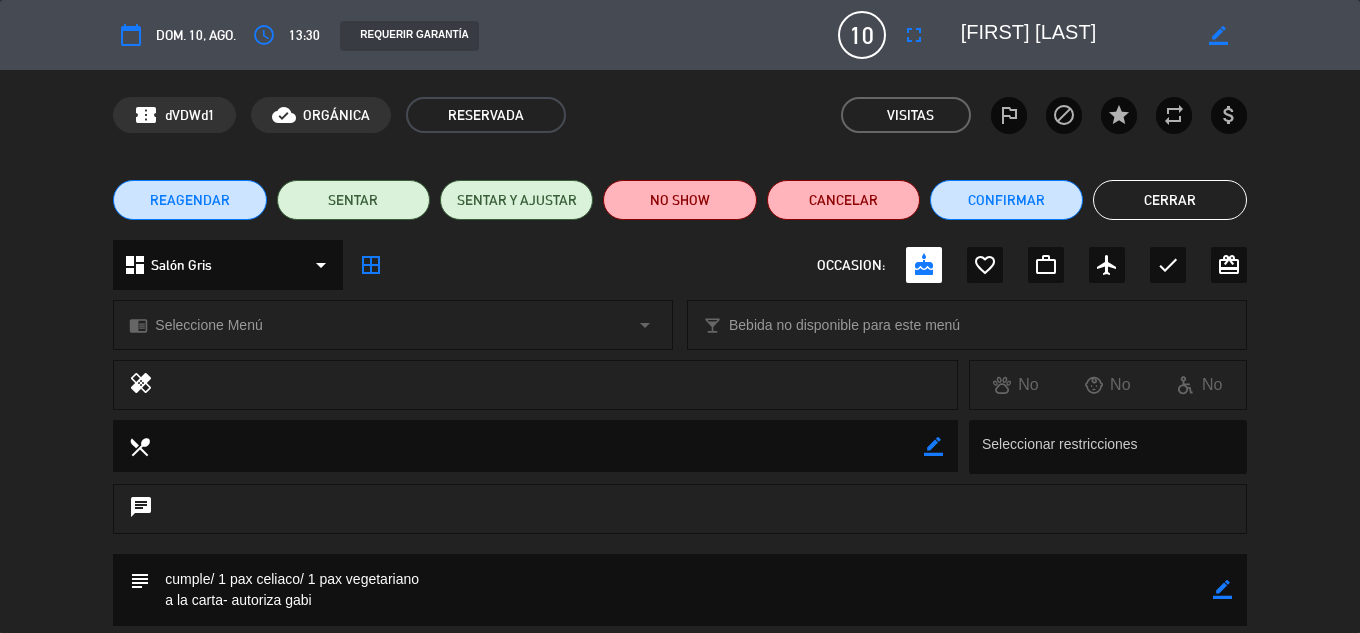 click on "Cerrar" 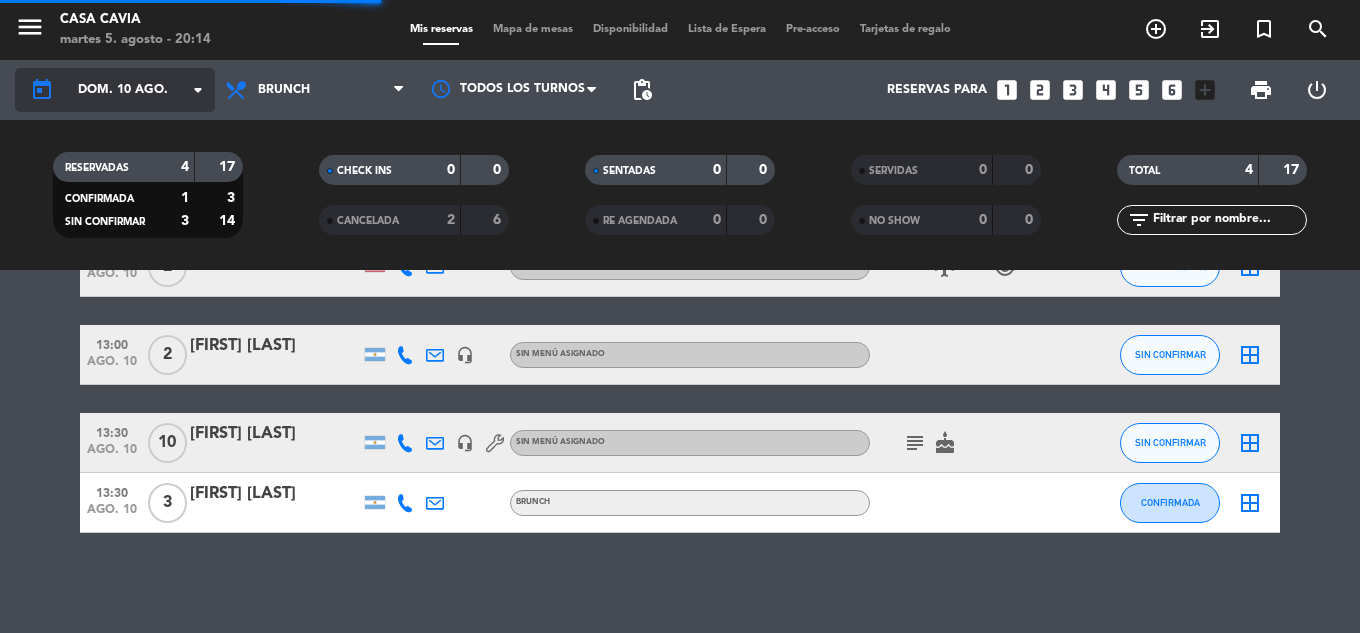 click on "dom. 10 ago." 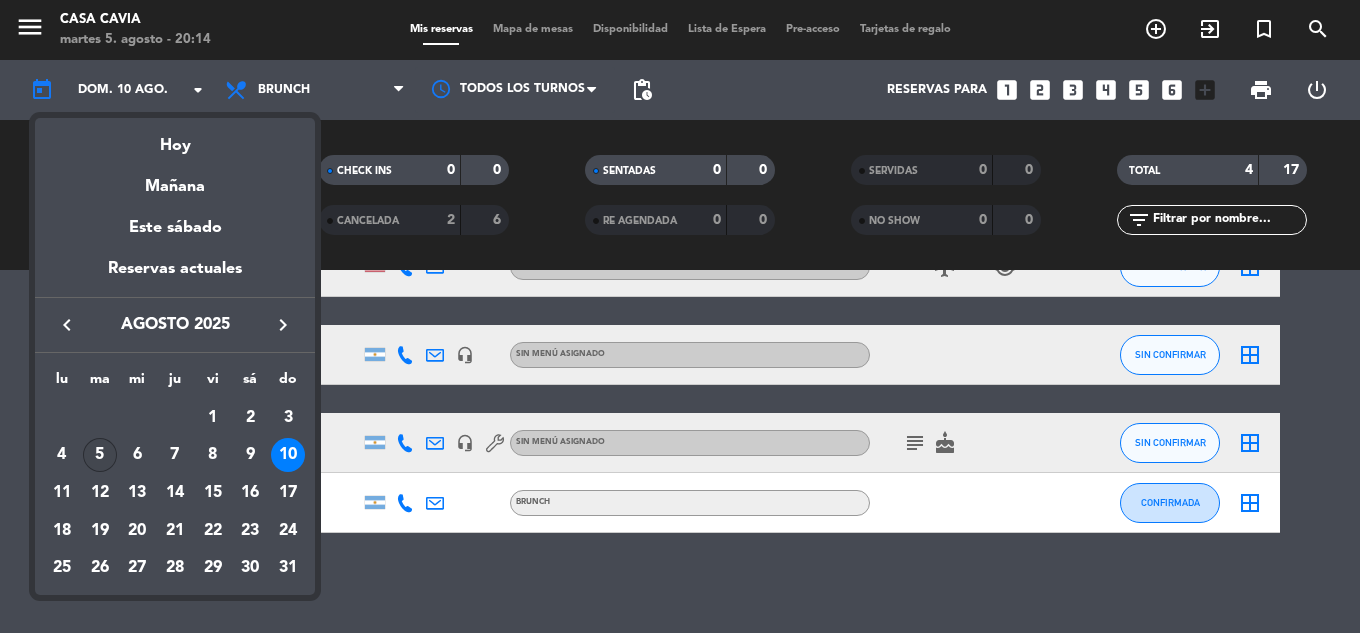 click on "5" at bounding box center [100, 455] 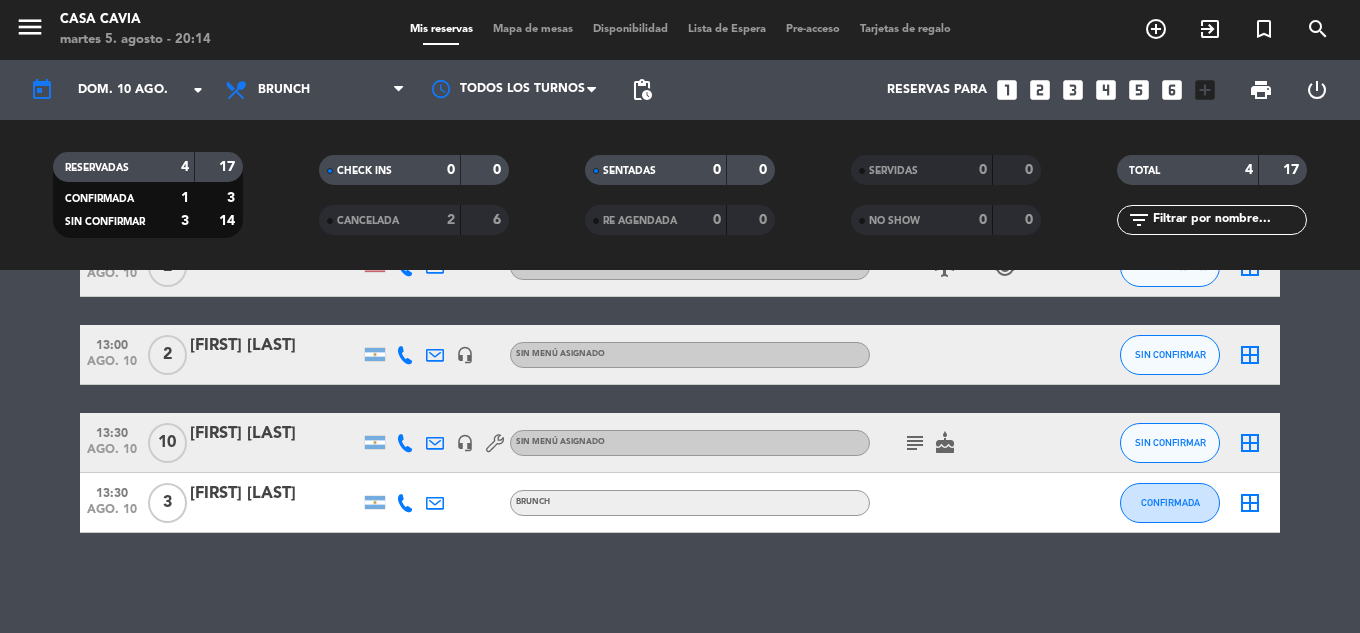type on "mar. 5 ago." 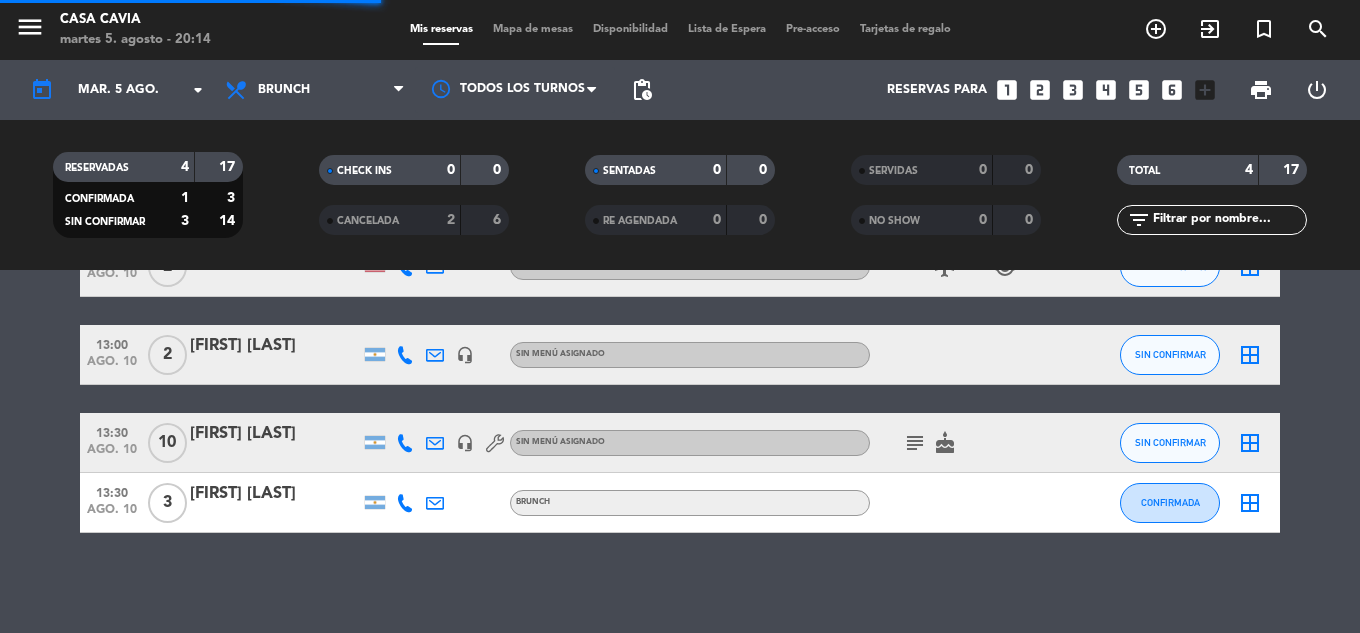 click on "Todos los servicios  Desayuno  Brunch  Almuerzo  Cena  Brunch  Todos los servicios  Desayuno  Brunch  Almuerzo  Cena" 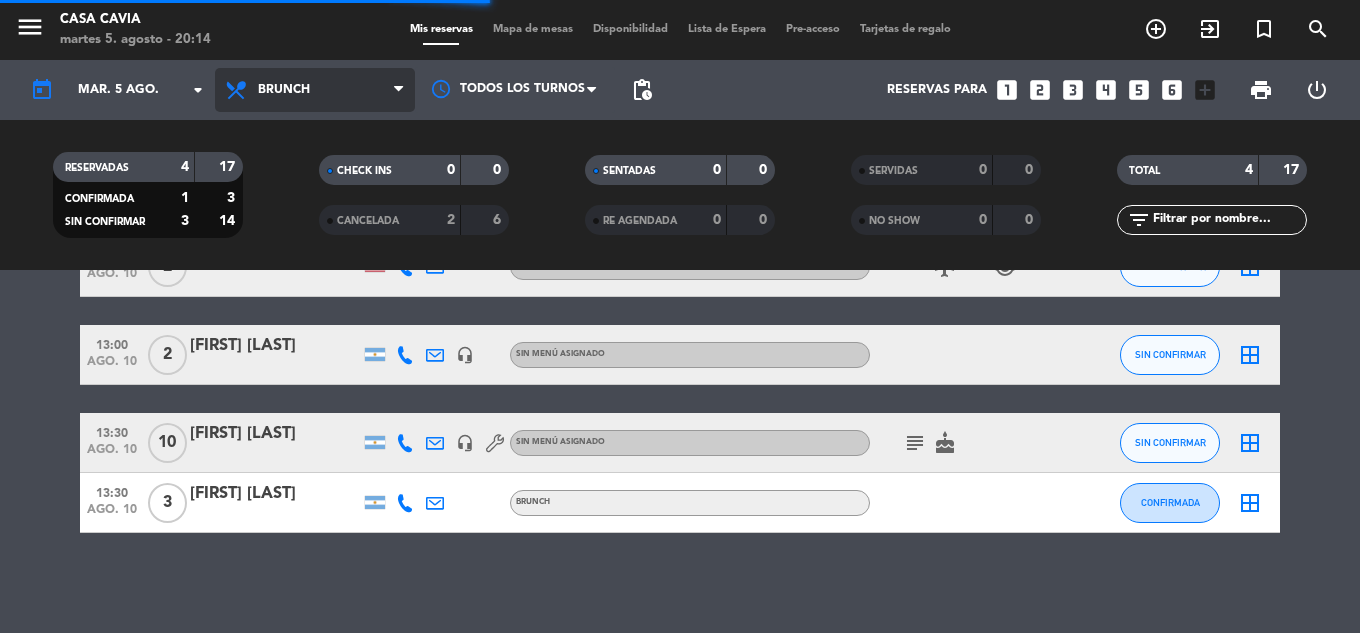 click on "Brunch" at bounding box center [315, 90] 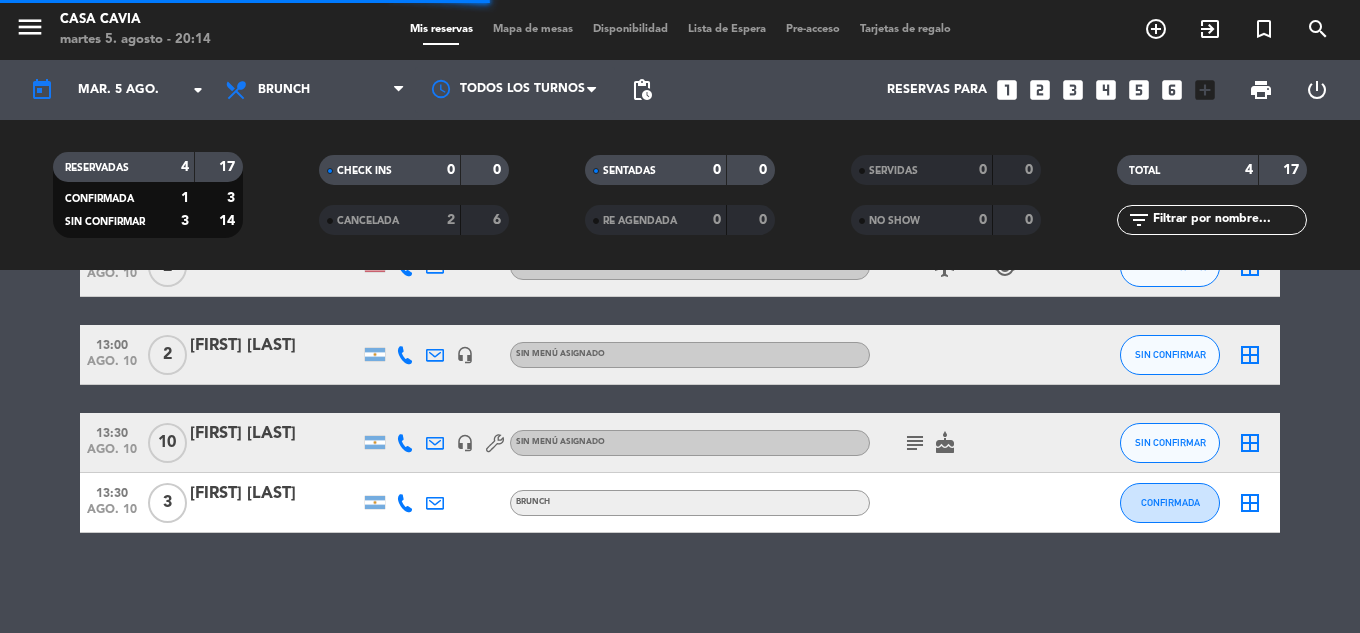 scroll, scrollTop: 0, scrollLeft: 0, axis: both 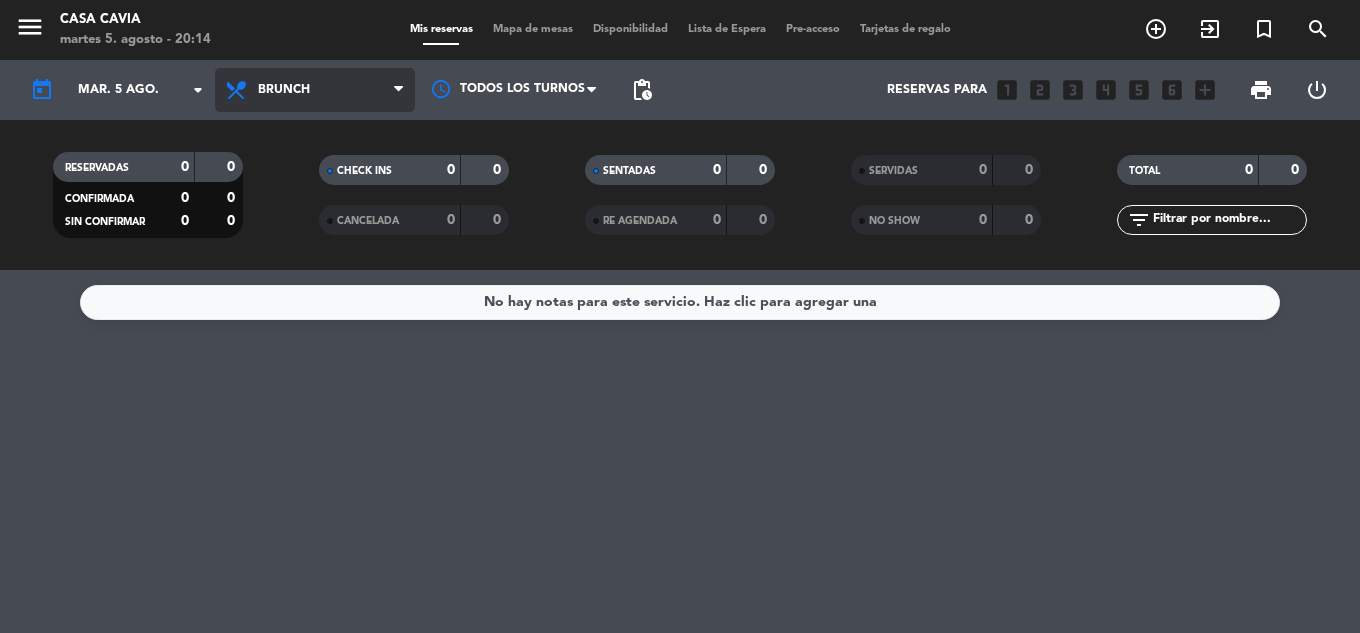 click on "Brunch" at bounding box center (315, 90) 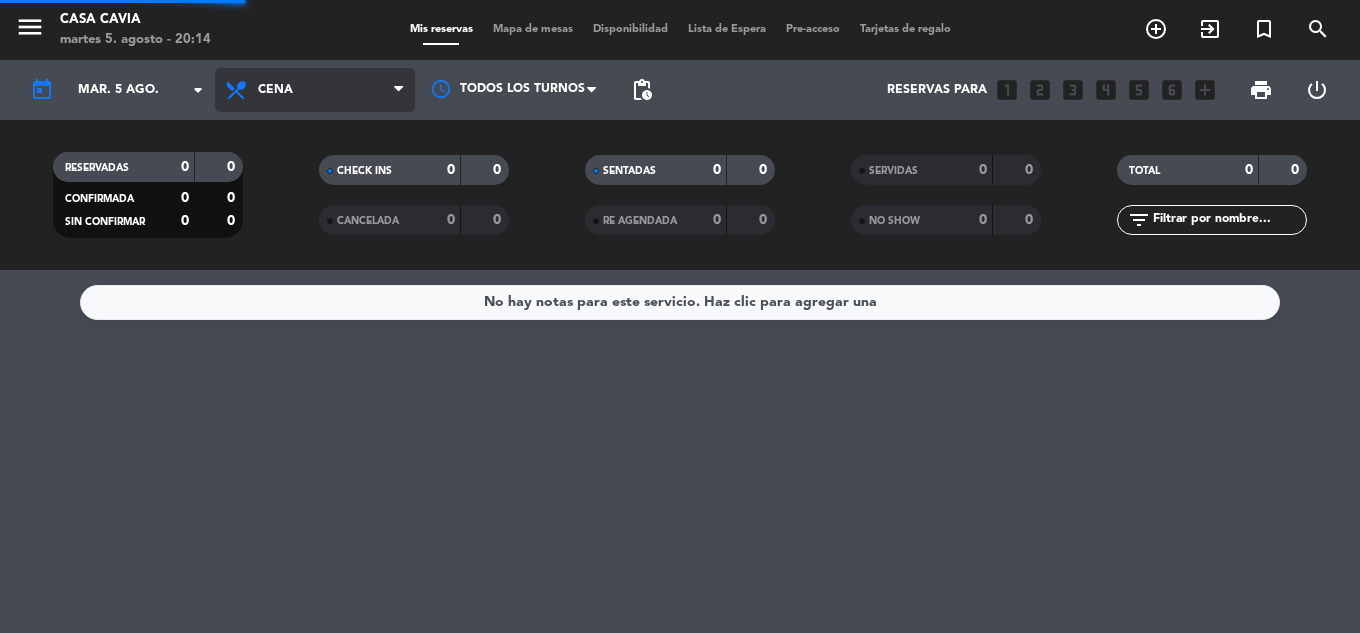 click on "menu  Casa Cavia   martes 5. agosto - 20:14   Mis reservas   Mapa de mesas   Disponibilidad   Lista de Espera   Pre-acceso   Tarjetas de regalo  add_circle_outline exit_to_app turned_in_not search today    mar. 5 ago. arrow_drop_down  Todos los servicios  Desayuno  Brunch  Almuerzo  Cena  Cena  Todos los servicios  Desayuno  Brunch  Almuerzo  Cena Todos los turnos pending_actions  Reservas para   looks_one   looks_two   looks_3   looks_4   looks_5   looks_6   add_box  print  power_settings_new   RESERVADAS   0   0   CONFIRMADA   0   0   SIN CONFIRMAR   0   0   CHECK INS   0   0   CANCELADA   0   0   SENTADAS   0   0   RE AGENDADA   0   0   SERVIDAS   0   0   NO SHOW   0   0   TOTAL   0   0  filter_list  No hay notas para este servicio. Haz clic para agregar una" 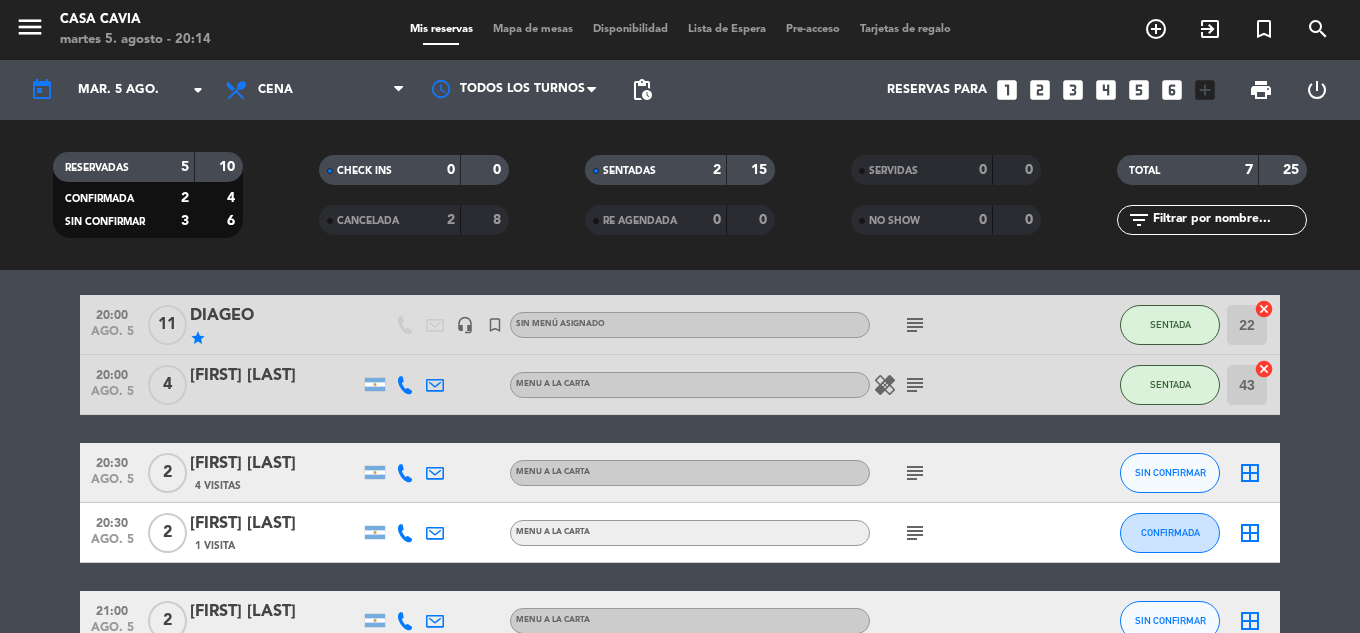 scroll, scrollTop: 100, scrollLeft: 0, axis: vertical 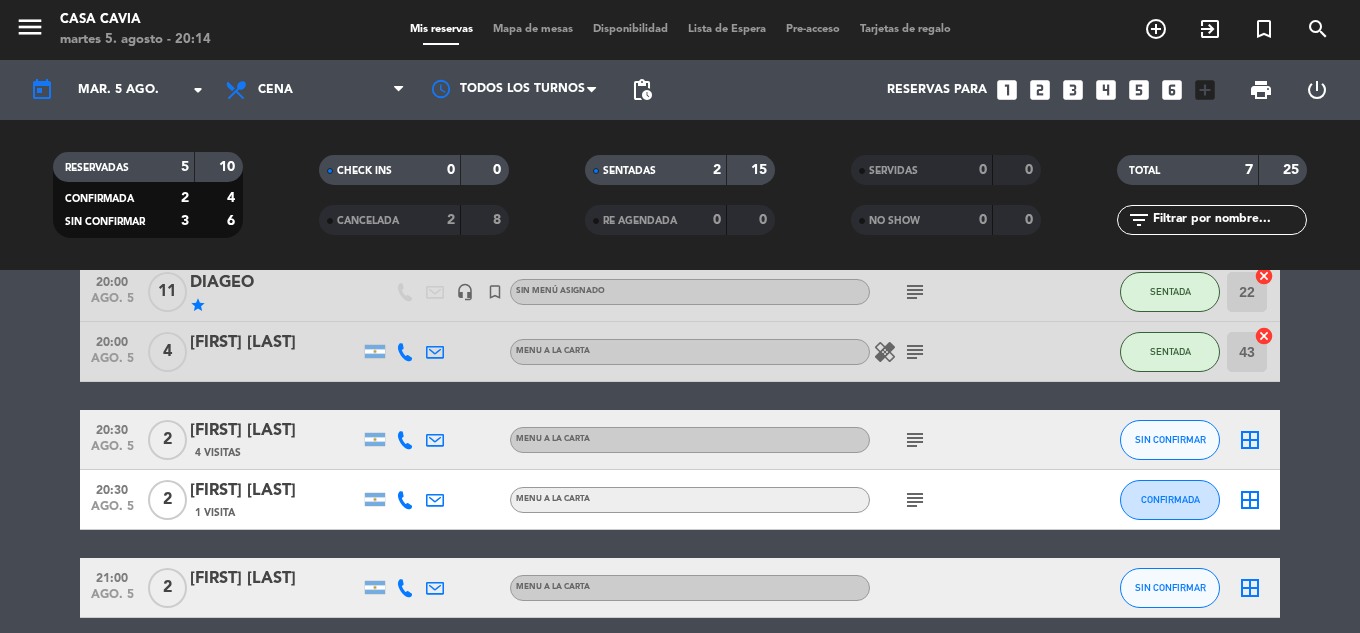 click on "subject" 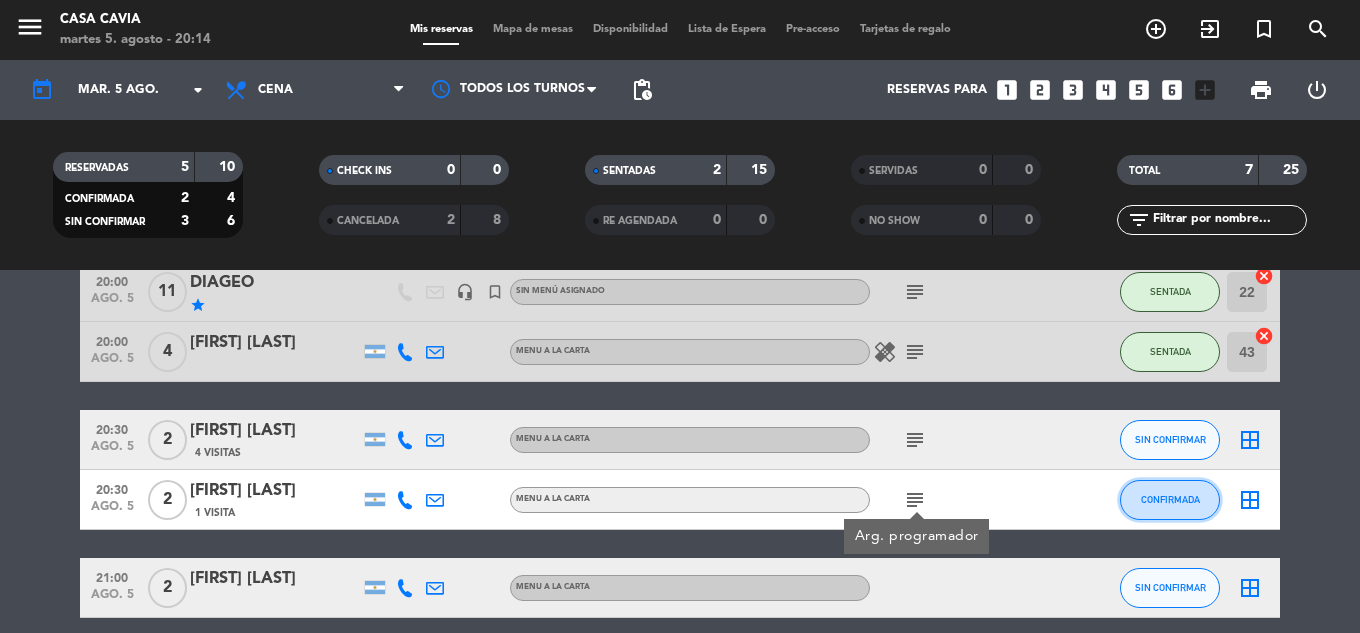 click on "CONFIRMADA" 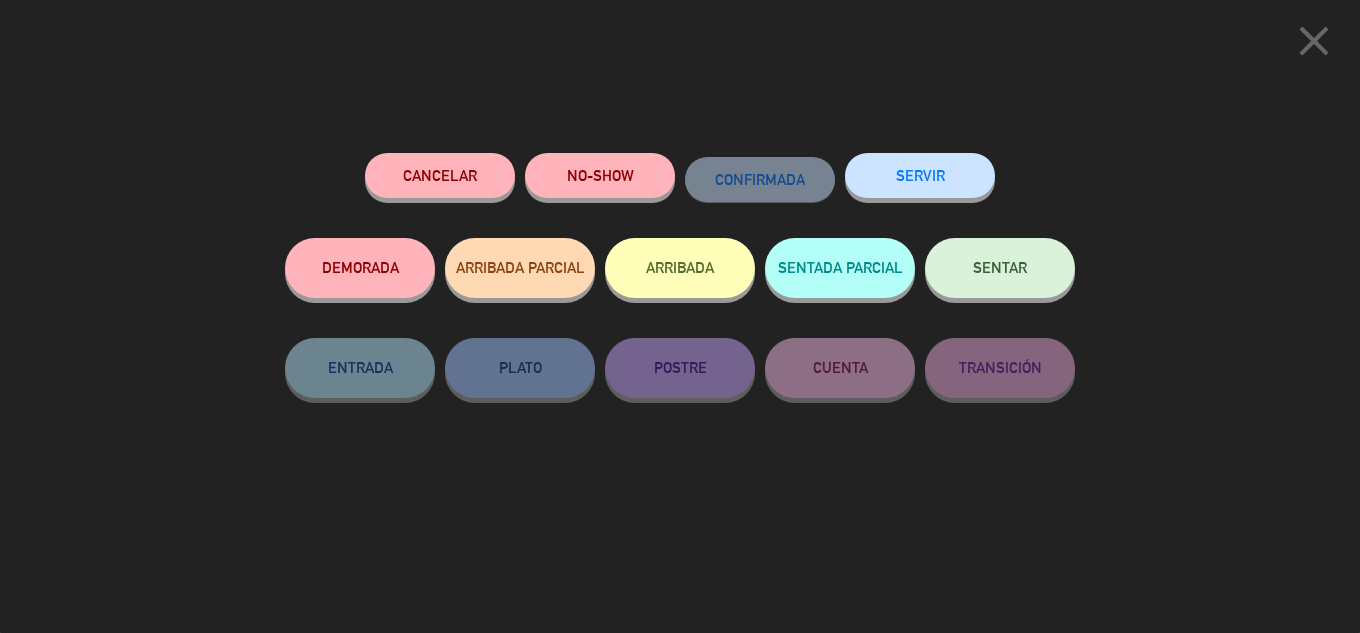 click on "SENTAR" 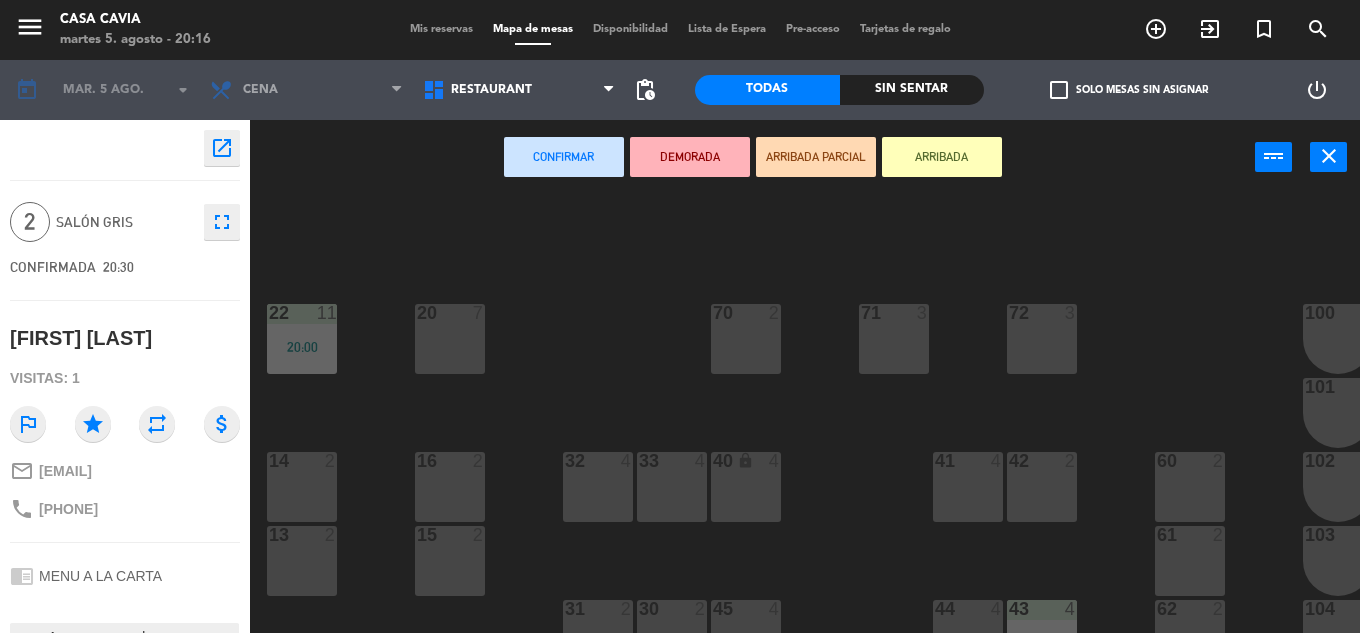 scroll, scrollTop: 159, scrollLeft: 0, axis: vertical 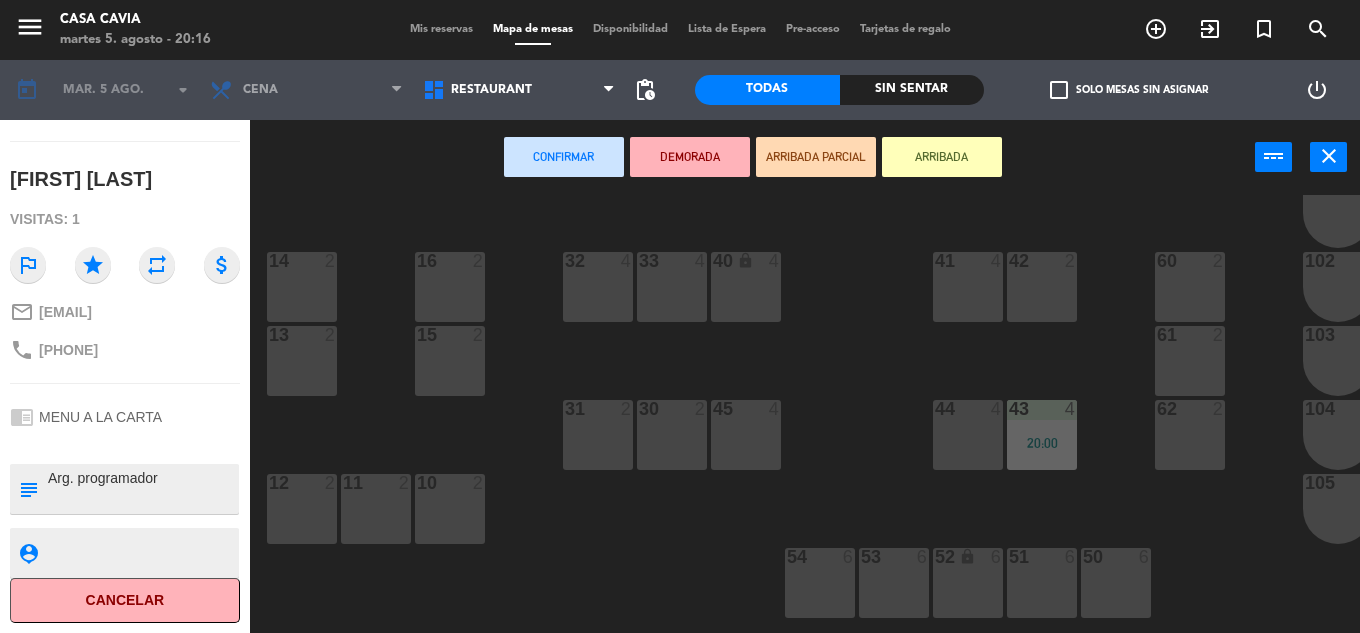 click on "12  2" at bounding box center [302, 509] 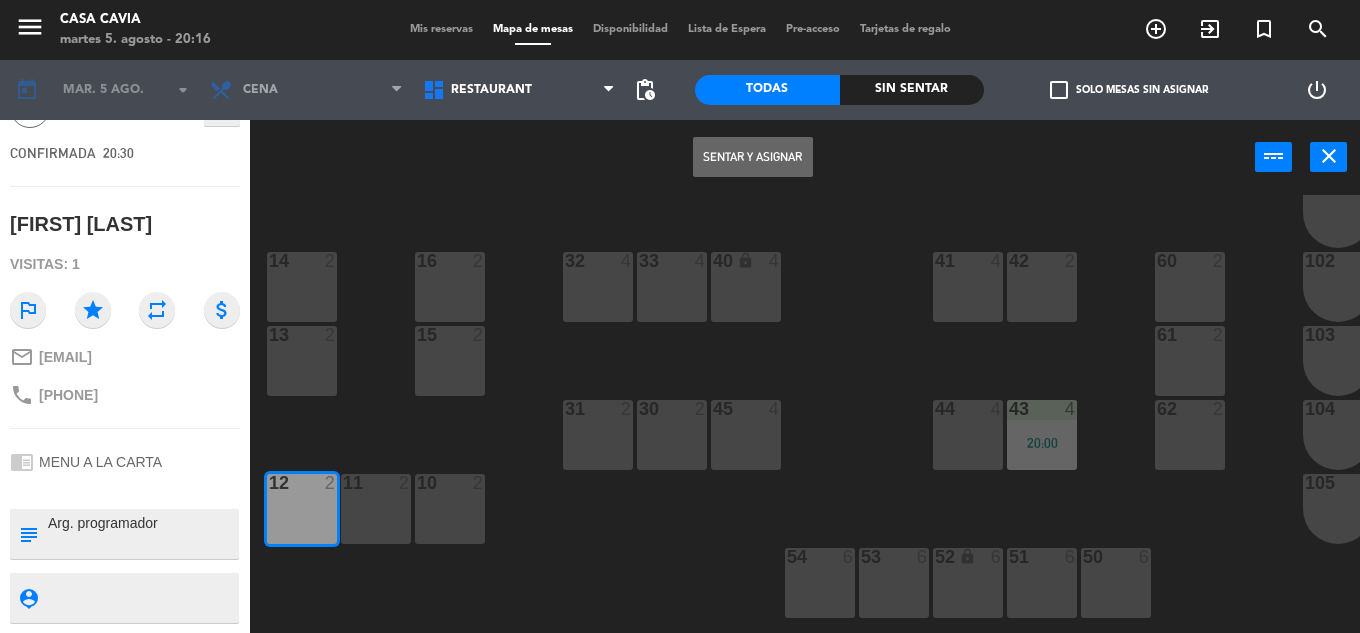 scroll, scrollTop: 114, scrollLeft: 0, axis: vertical 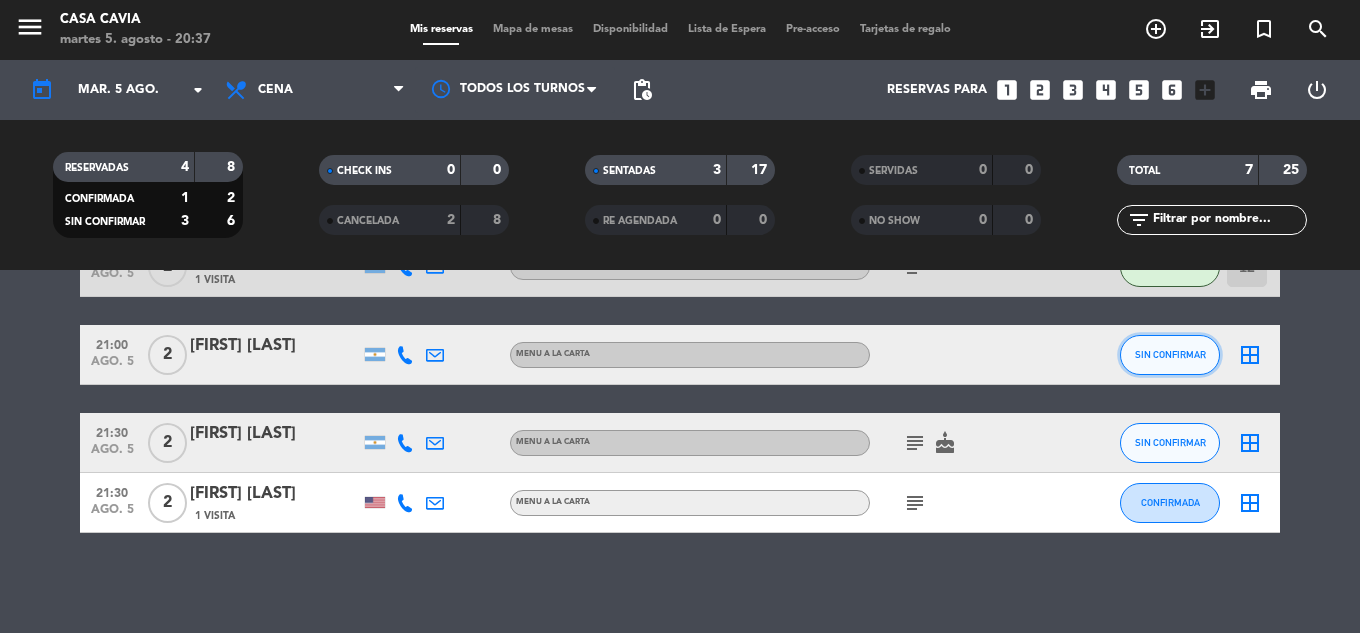 click on "SIN CONFIRMAR" 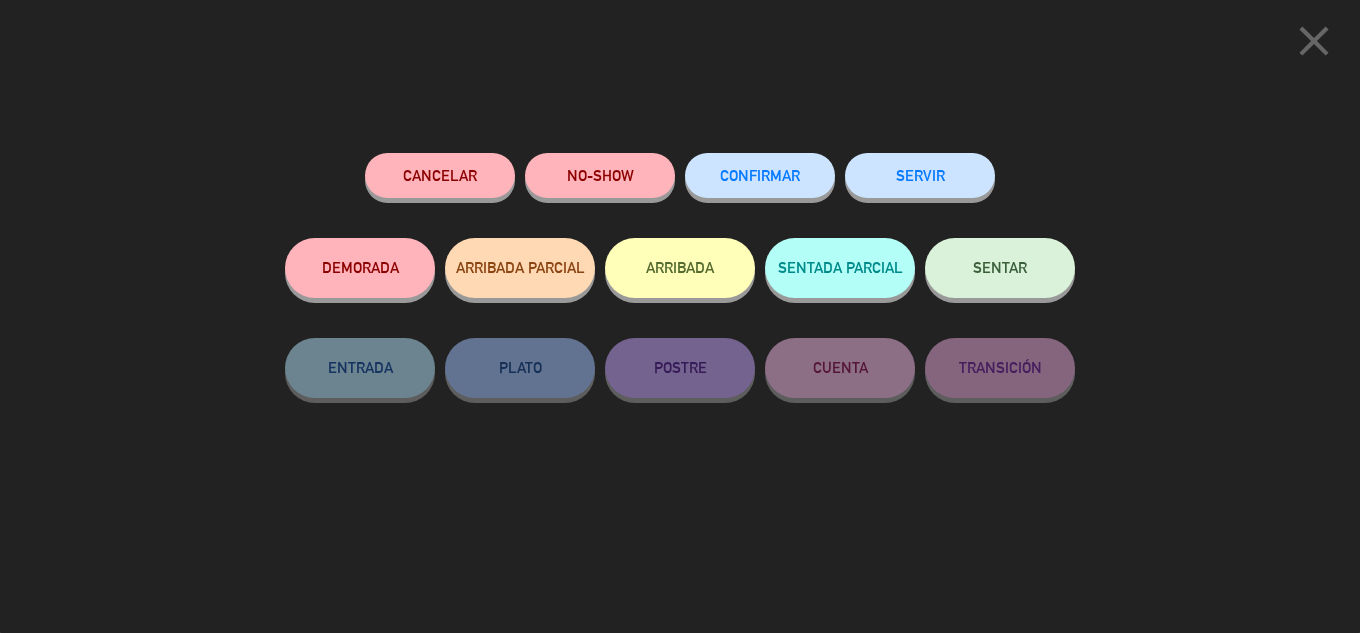 click on "SENTAR" 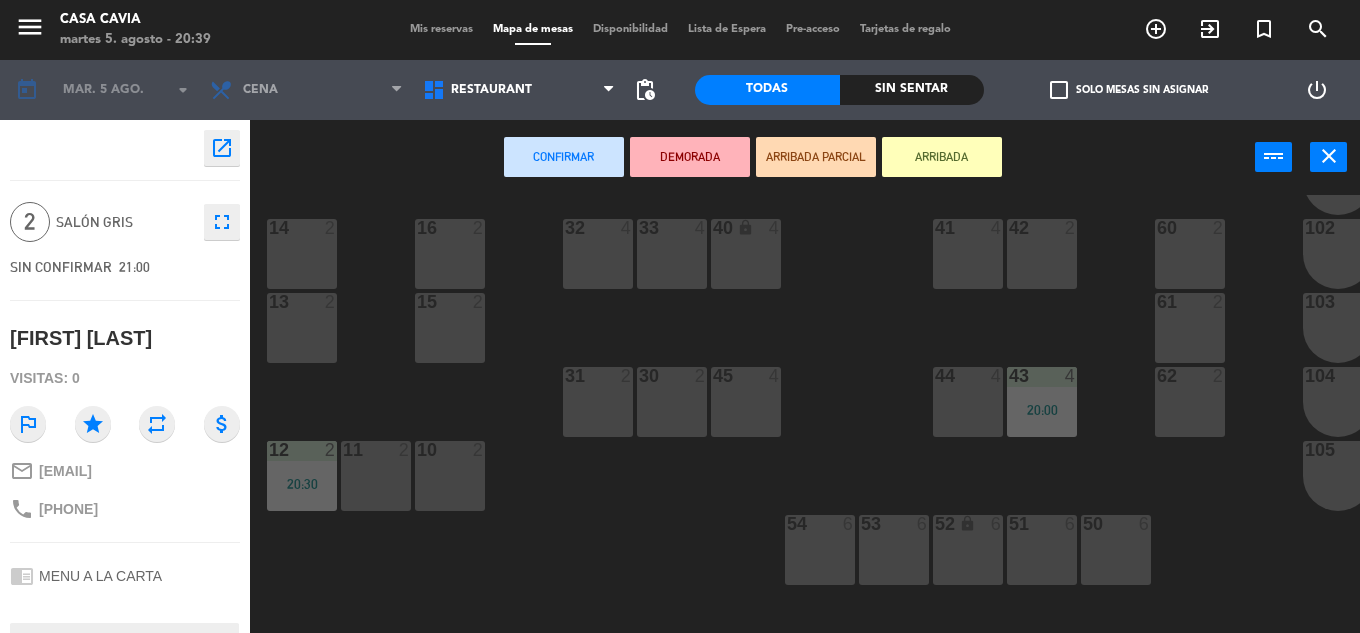 scroll, scrollTop: 200, scrollLeft: 0, axis: vertical 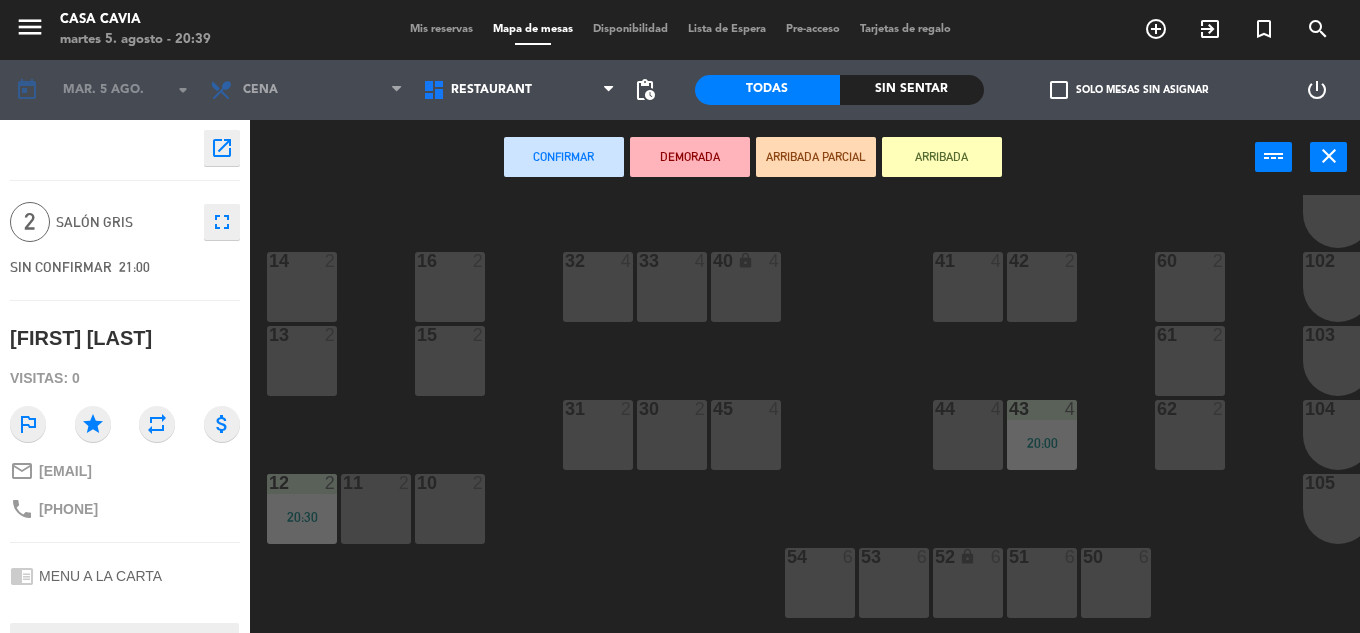 drag, startPoint x: 1045, startPoint y: 562, endPoint x: 1021, endPoint y: 483, distance: 82.565125 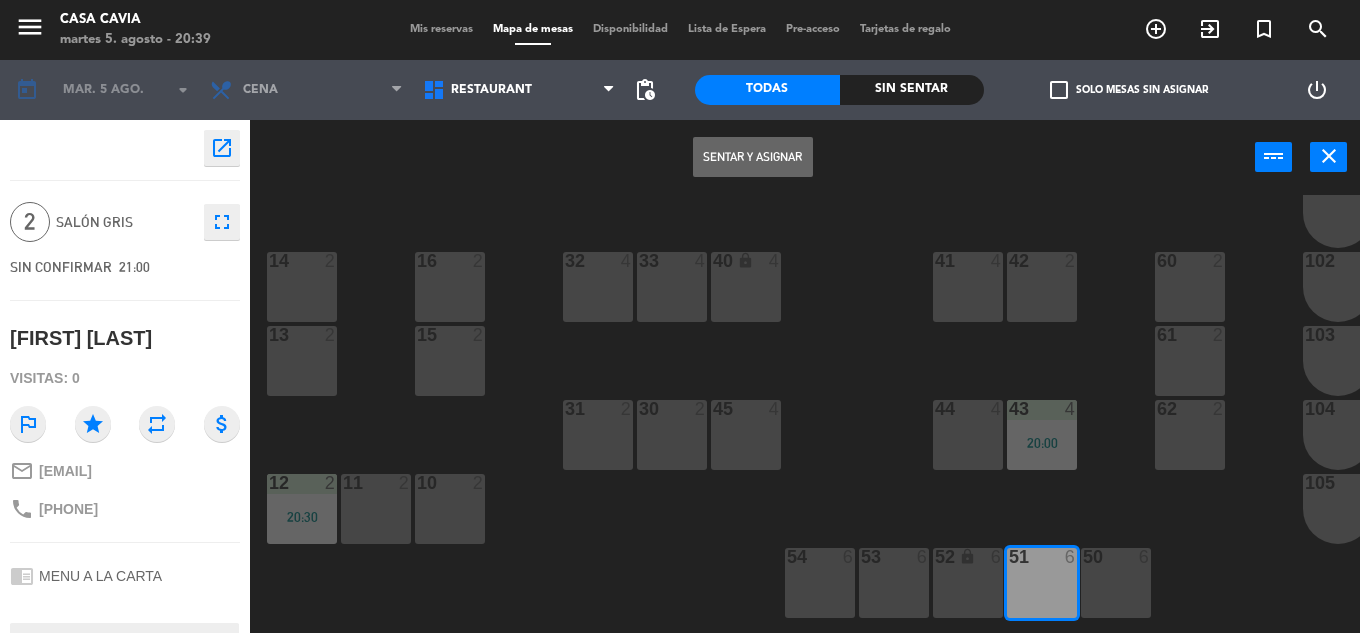 click on "Sentar y Asignar" at bounding box center [753, 157] 